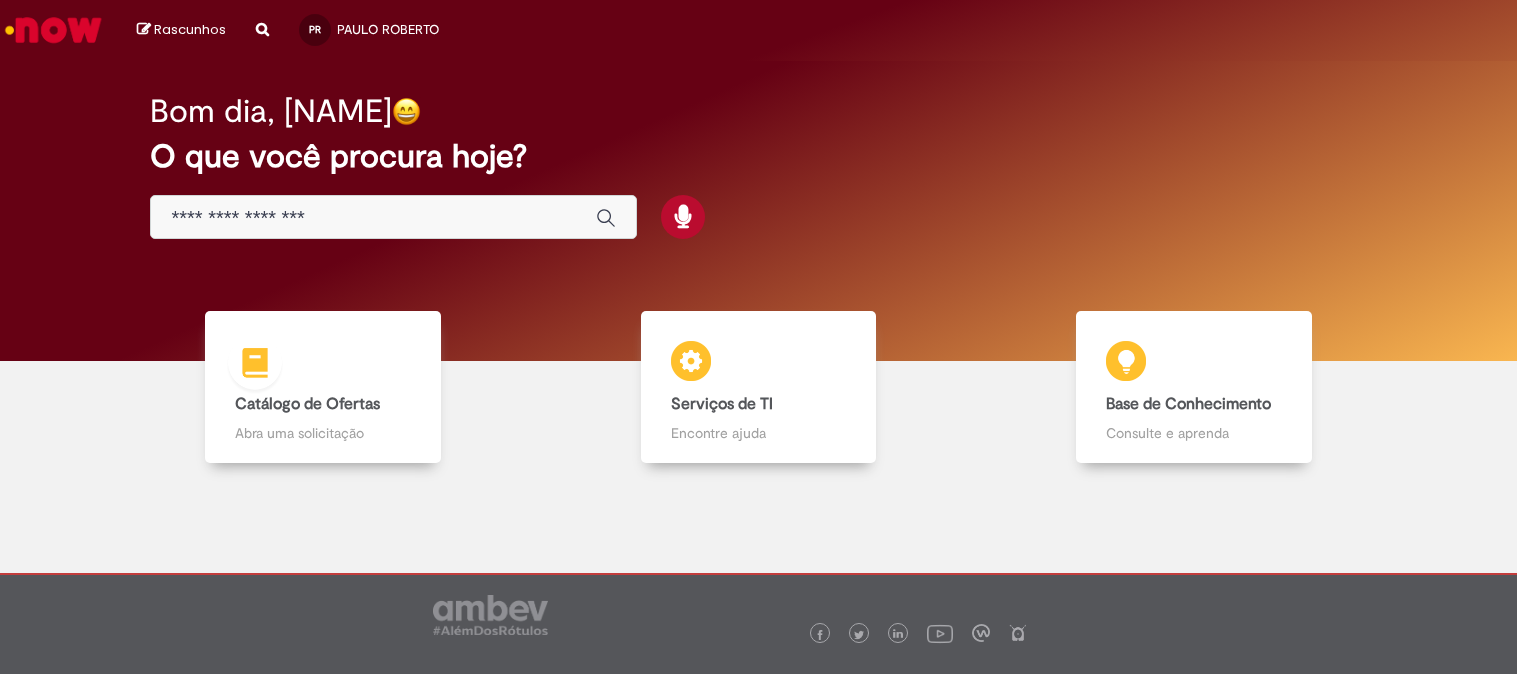 scroll, scrollTop: 0, scrollLeft: 0, axis: both 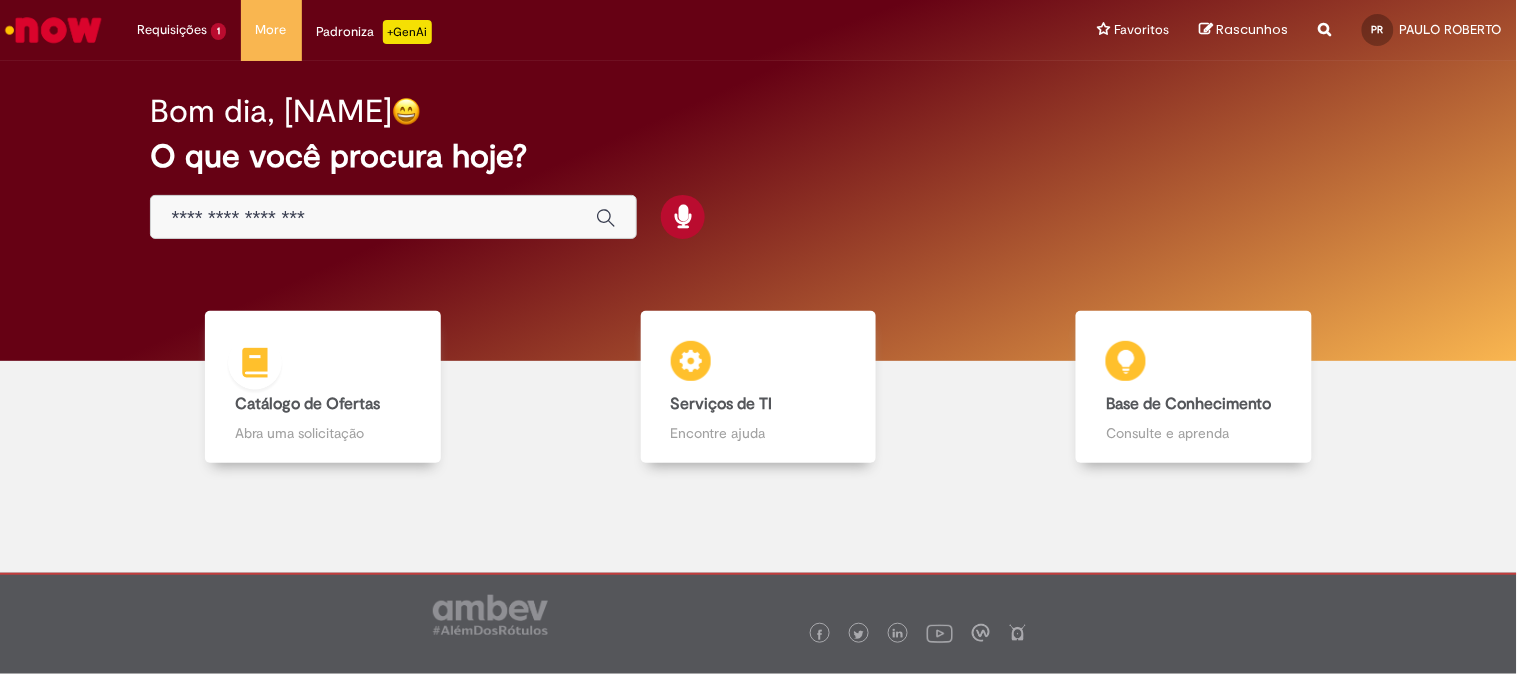 click on "Catálogo de Ofertas" at bounding box center (307, 404) 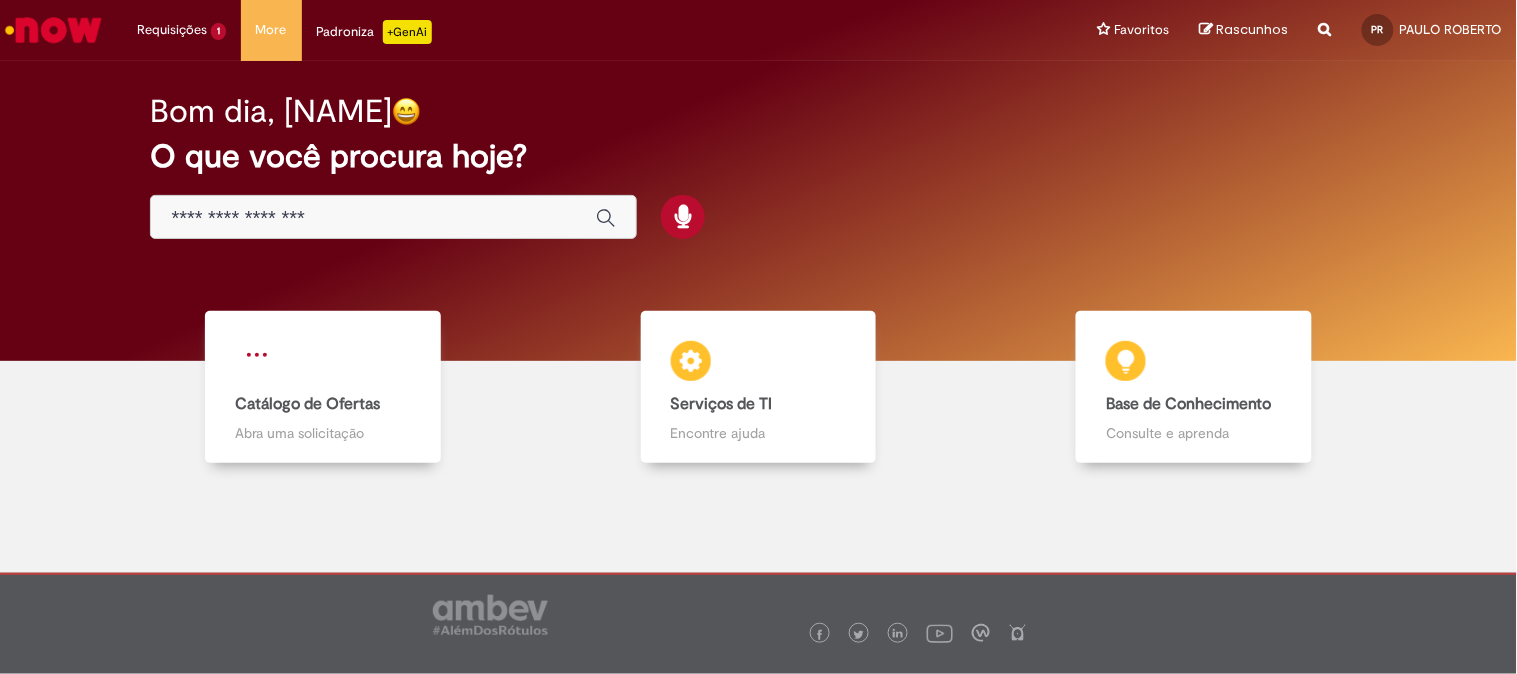 click on "Catálogo de Ofertas" at bounding box center [307, 404] 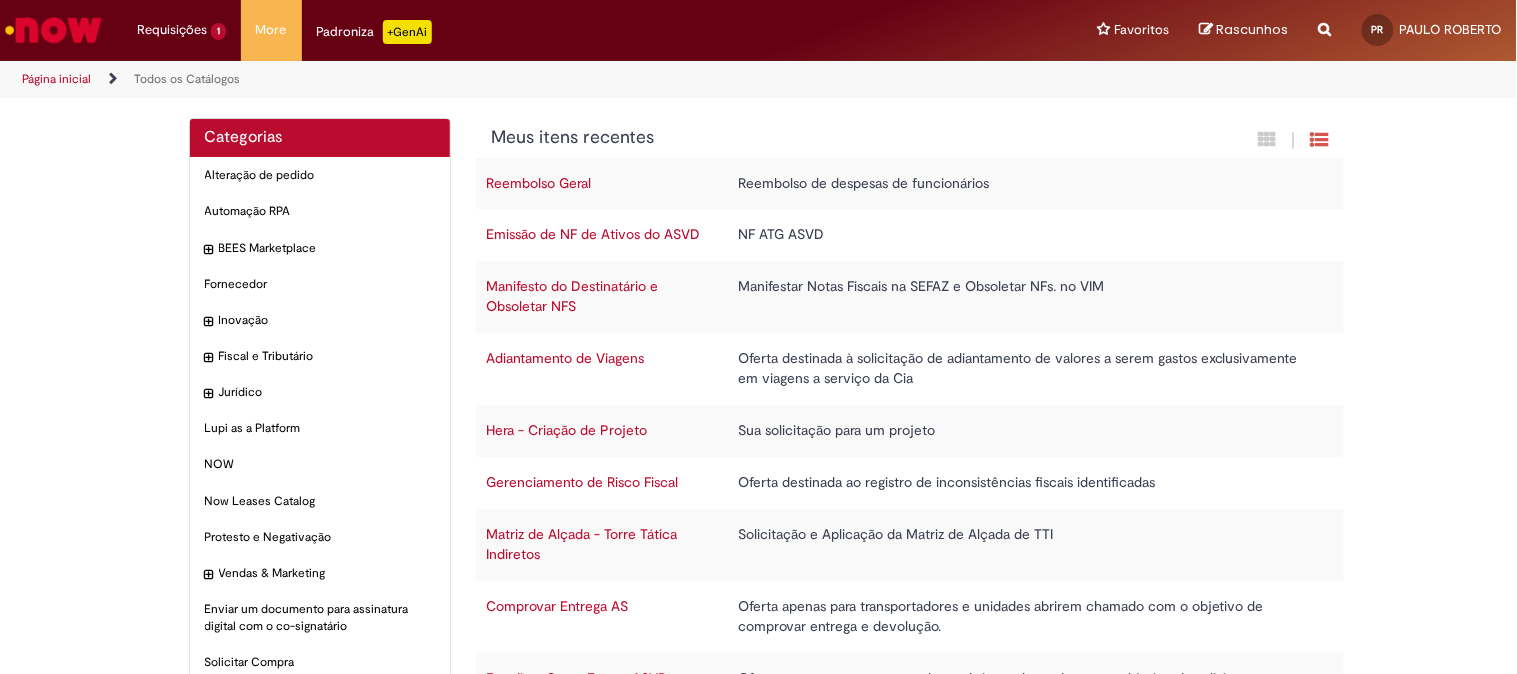 click on "Emissão de NF de Ativos do ASVD" at bounding box center (602, 235) 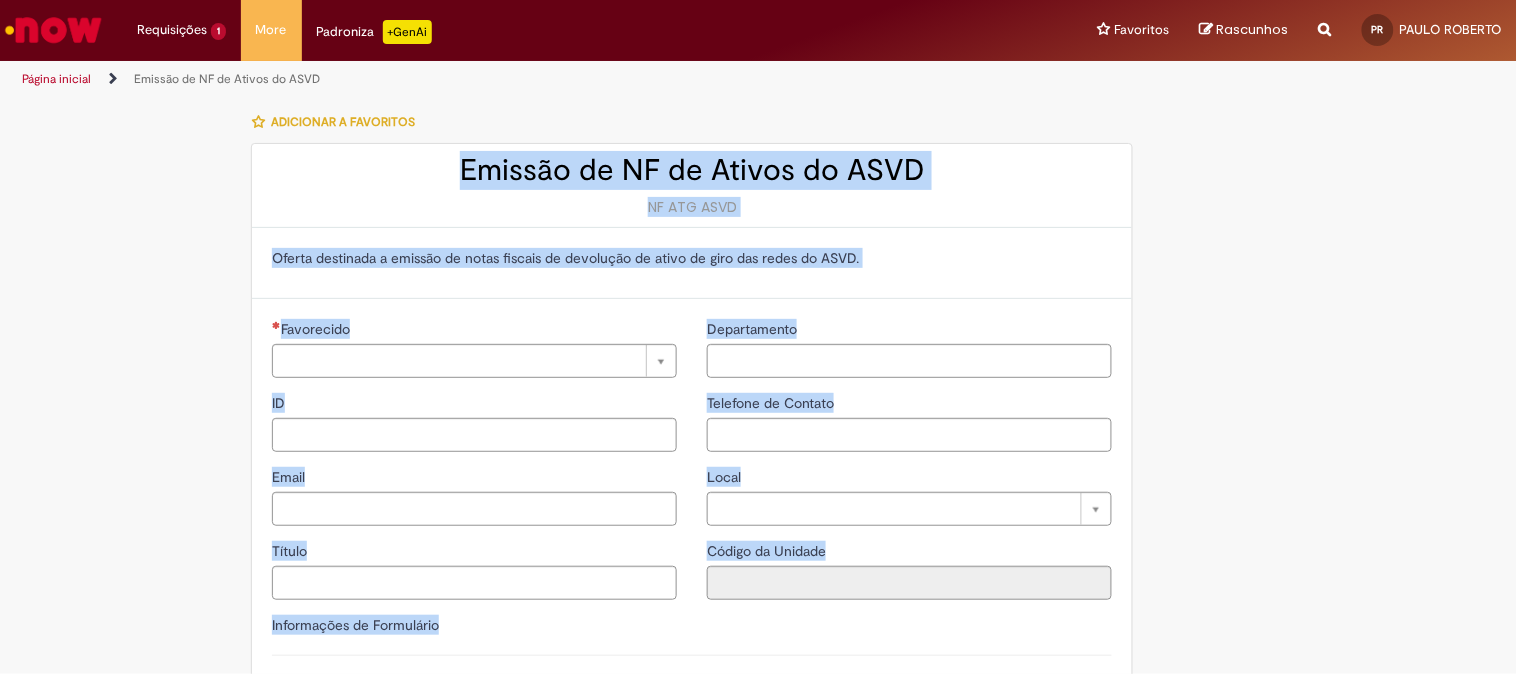 type on "**********" 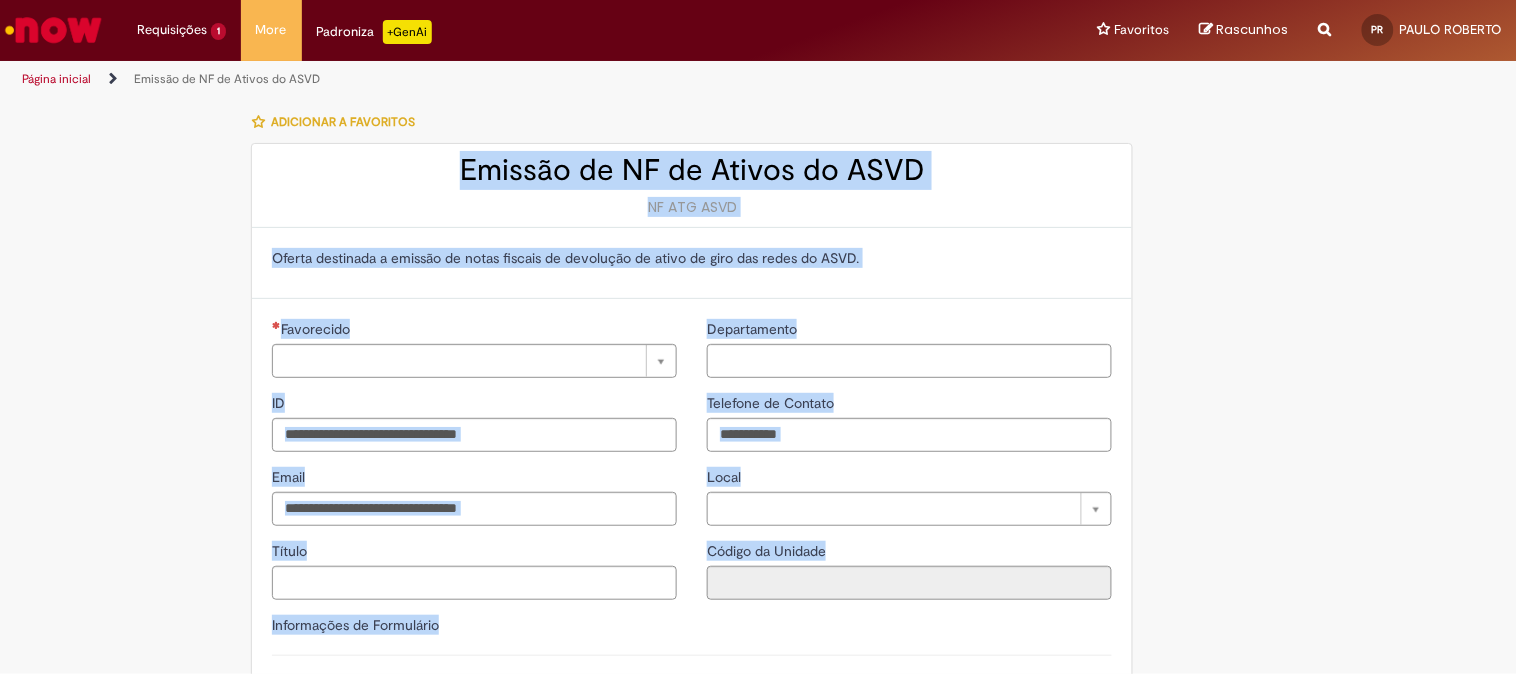 type on "**********" 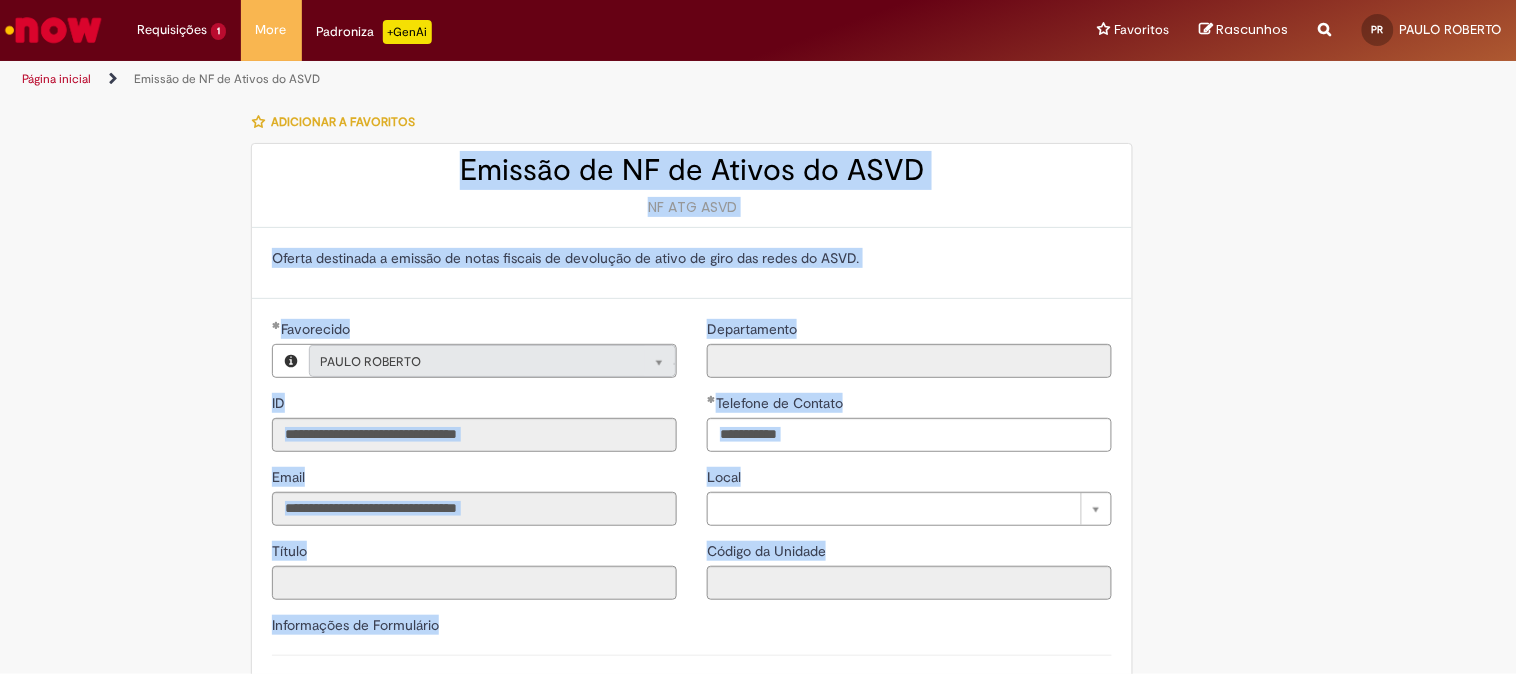 type on "**********" 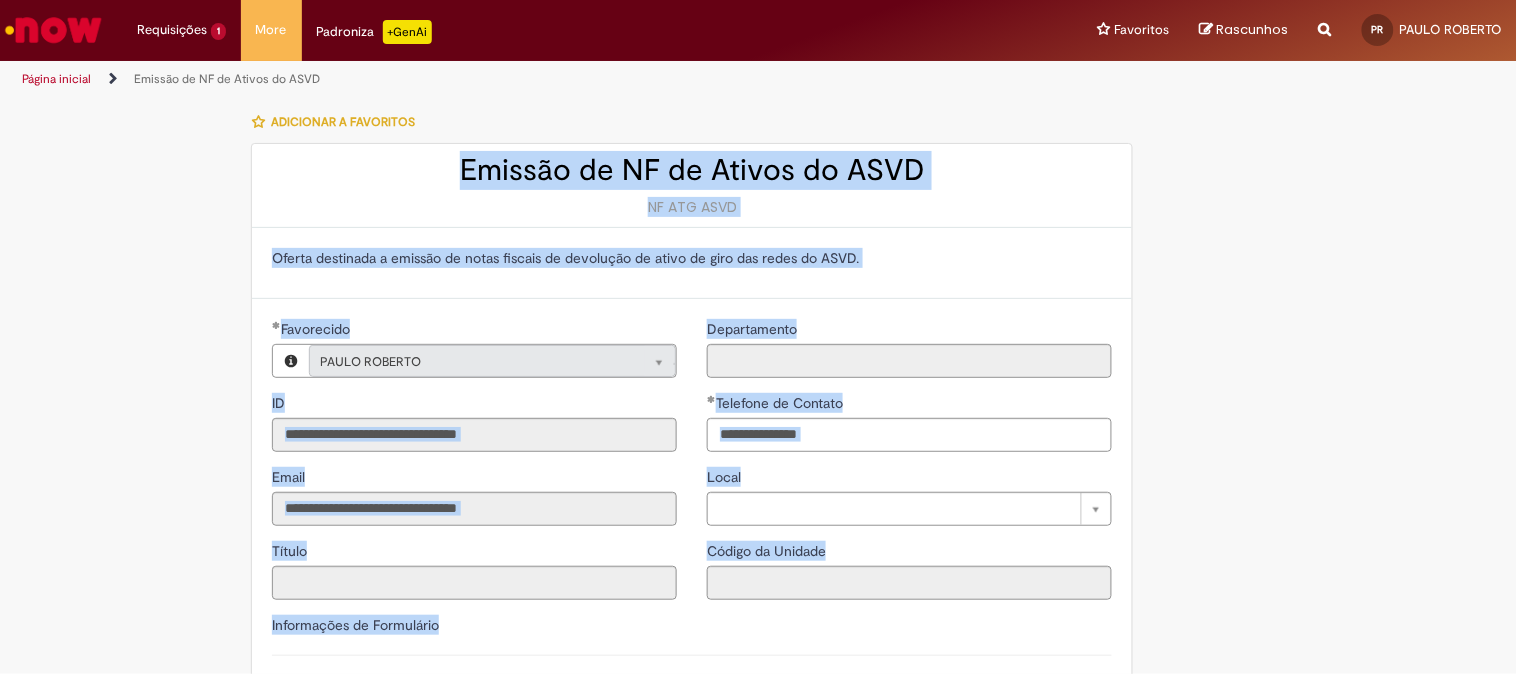 scroll, scrollTop: 222, scrollLeft: 0, axis: vertical 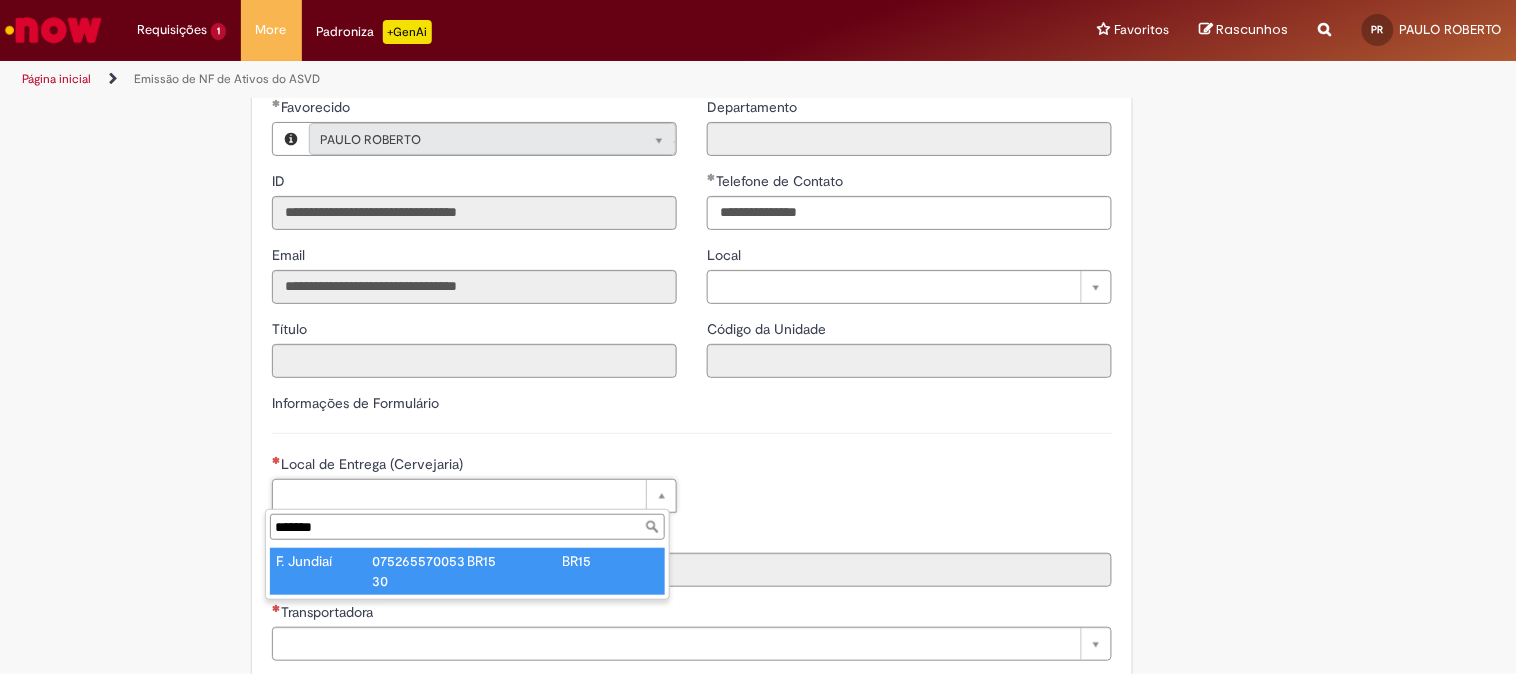 type on "*******" 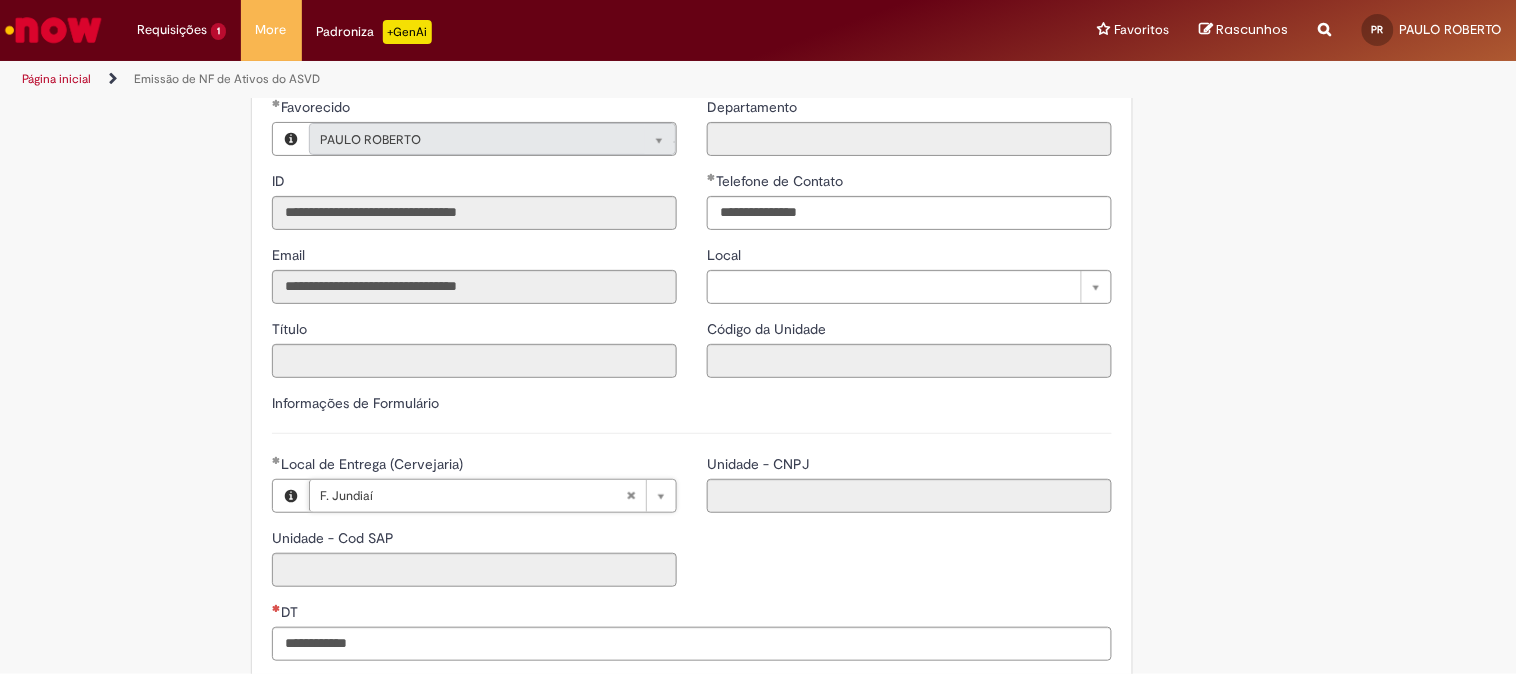 type on "****" 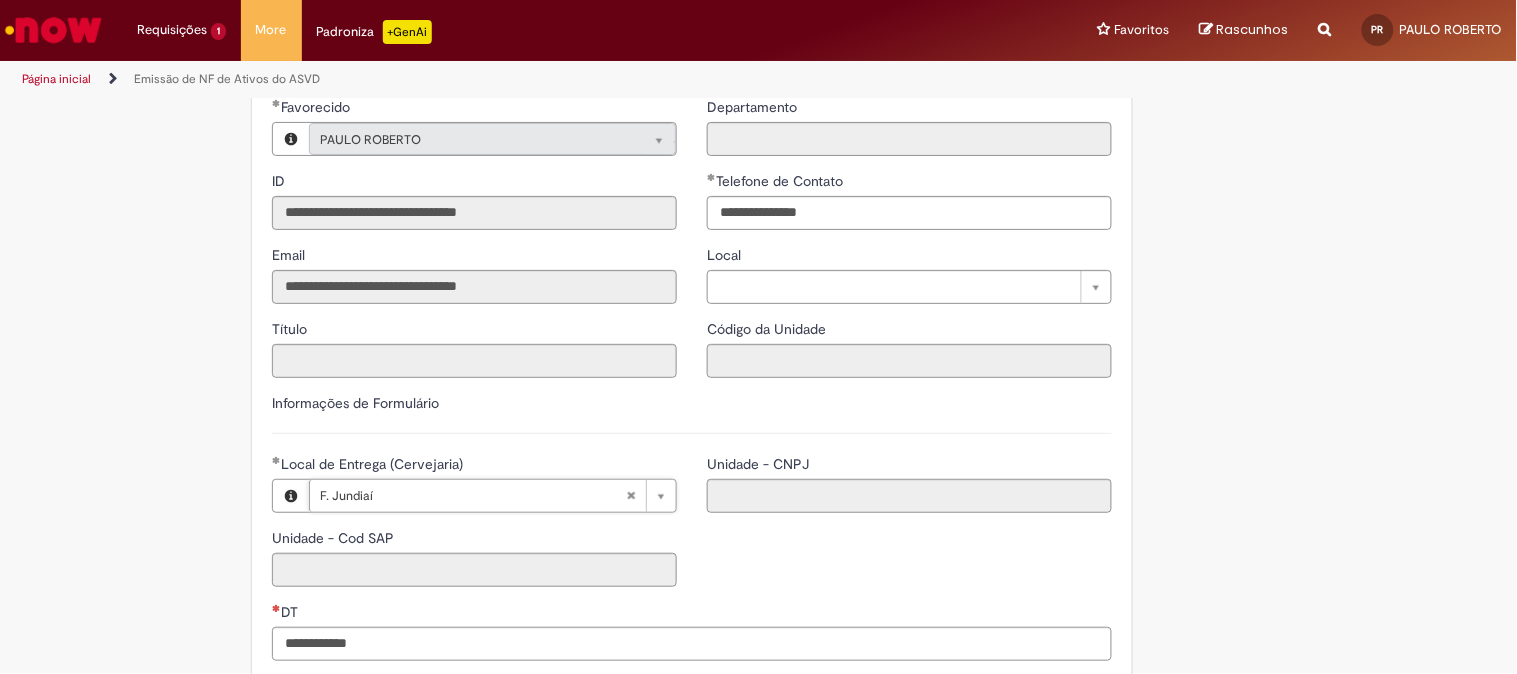 type on "**********" 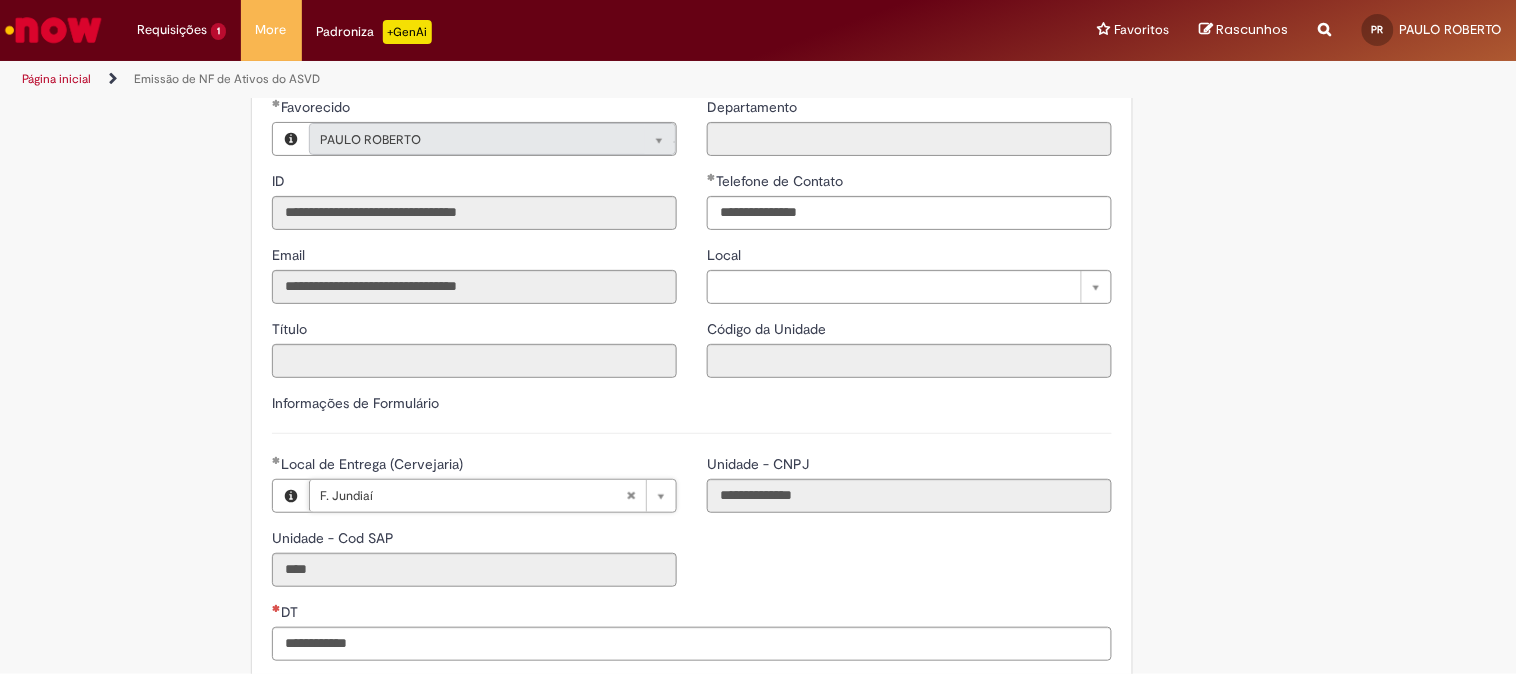 scroll, scrollTop: 333, scrollLeft: 0, axis: vertical 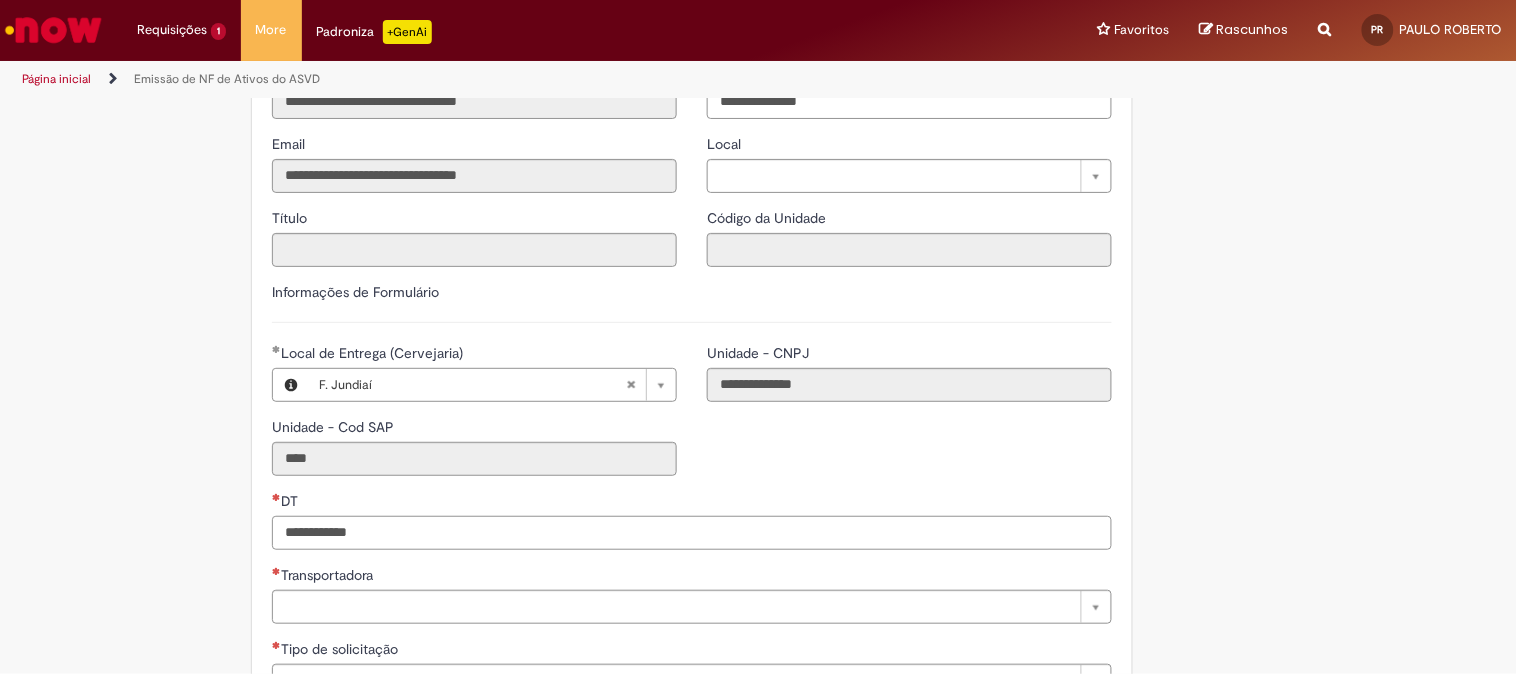 click on "DT" at bounding box center (692, 533) 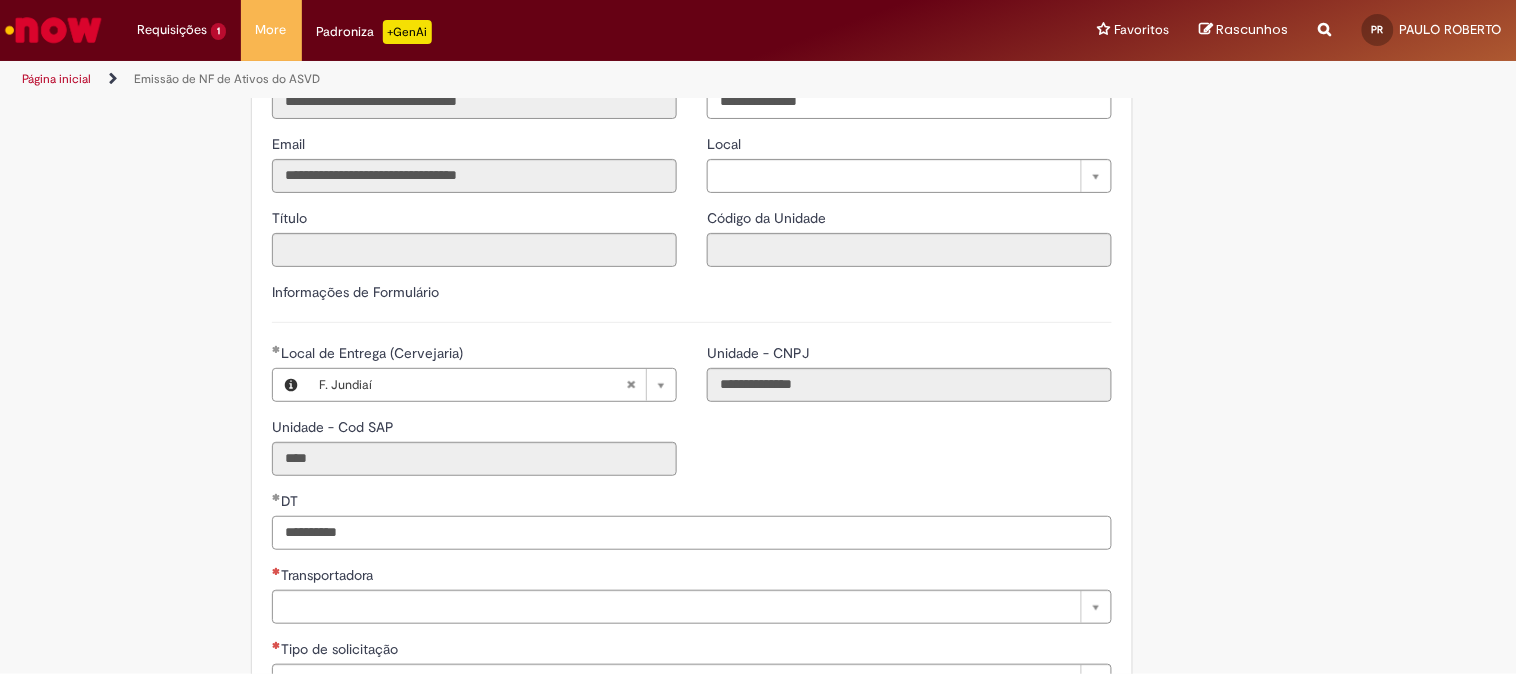 type on "**********" 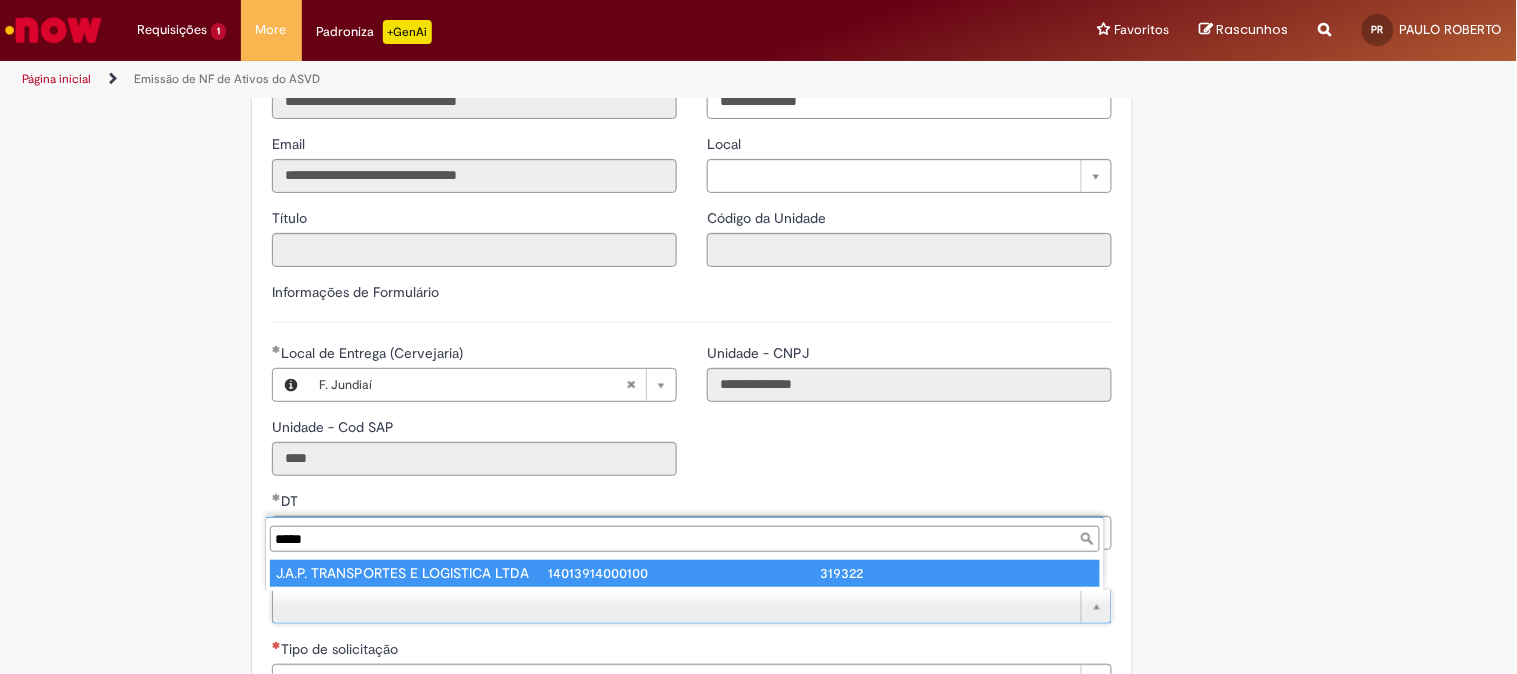 type on "*****" 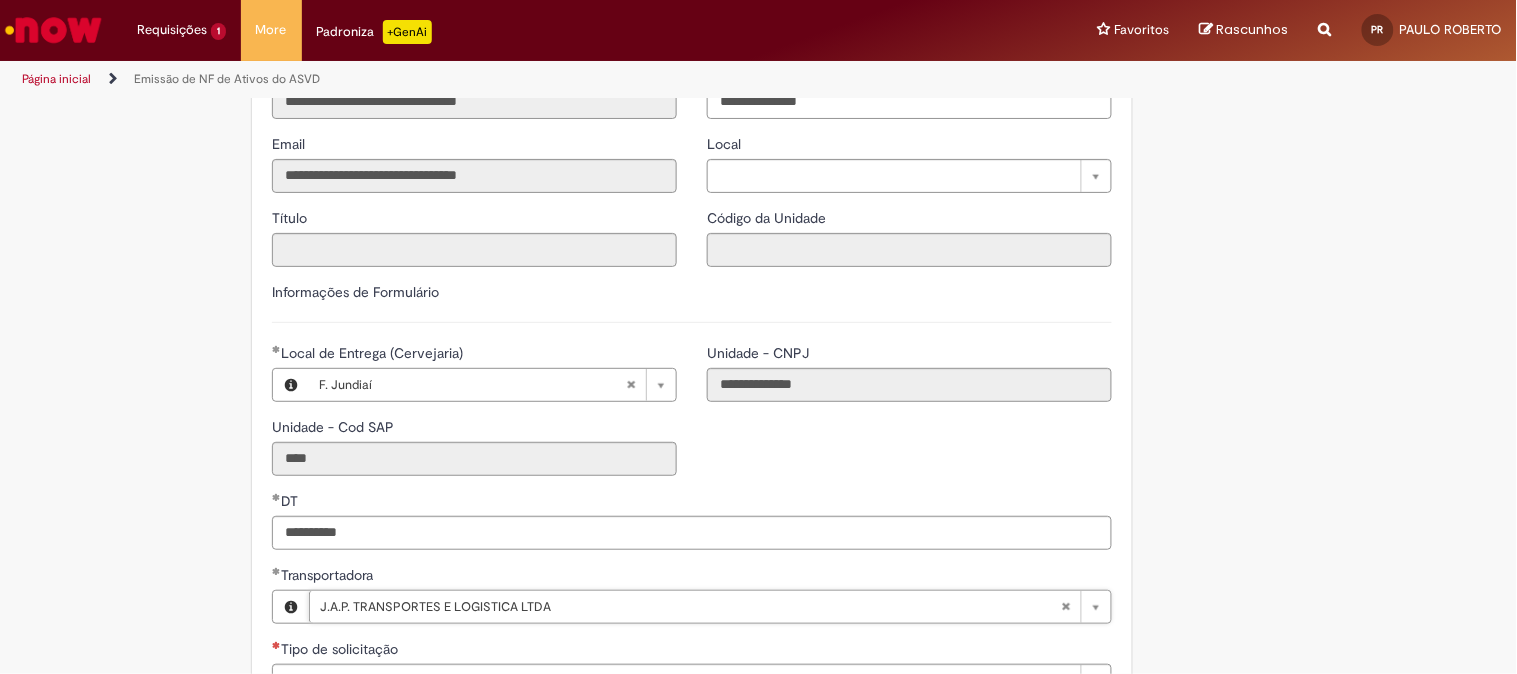 type on "**********" 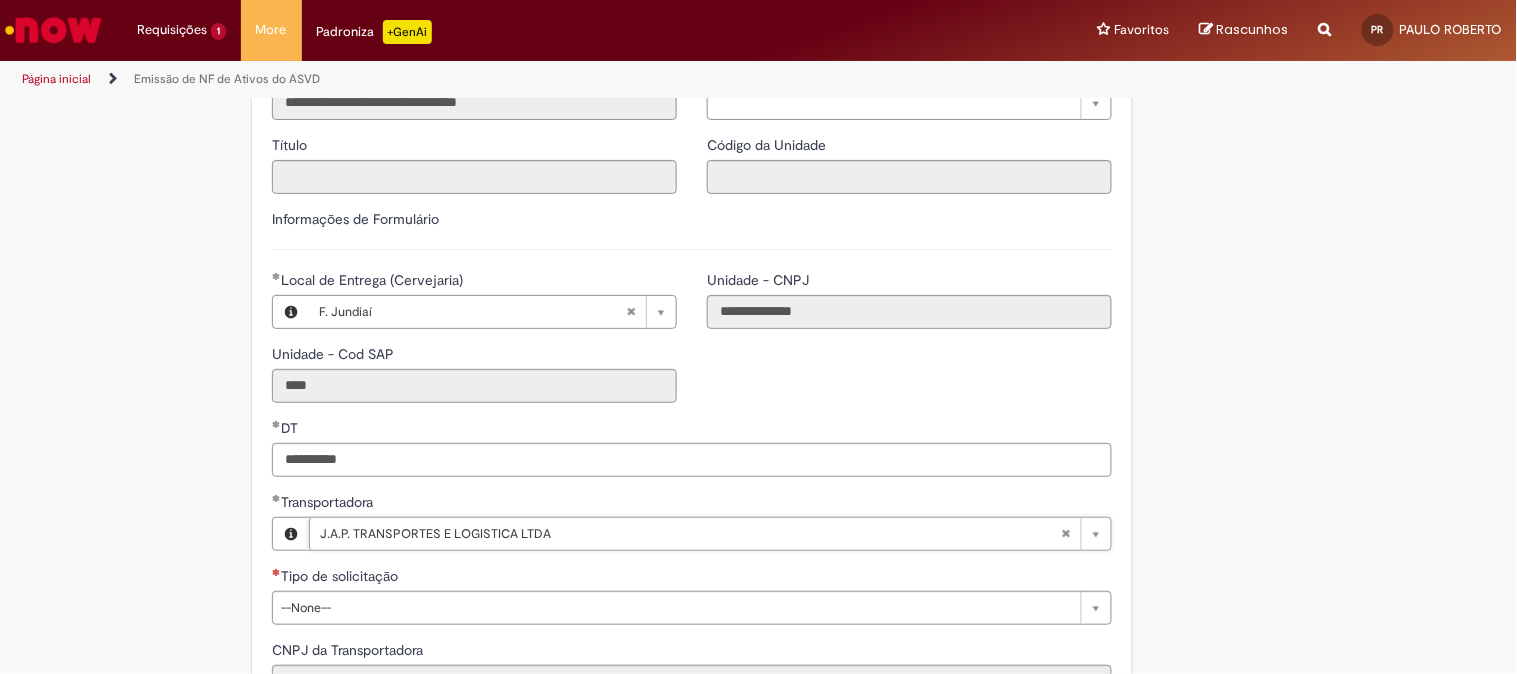 scroll, scrollTop: 555, scrollLeft: 0, axis: vertical 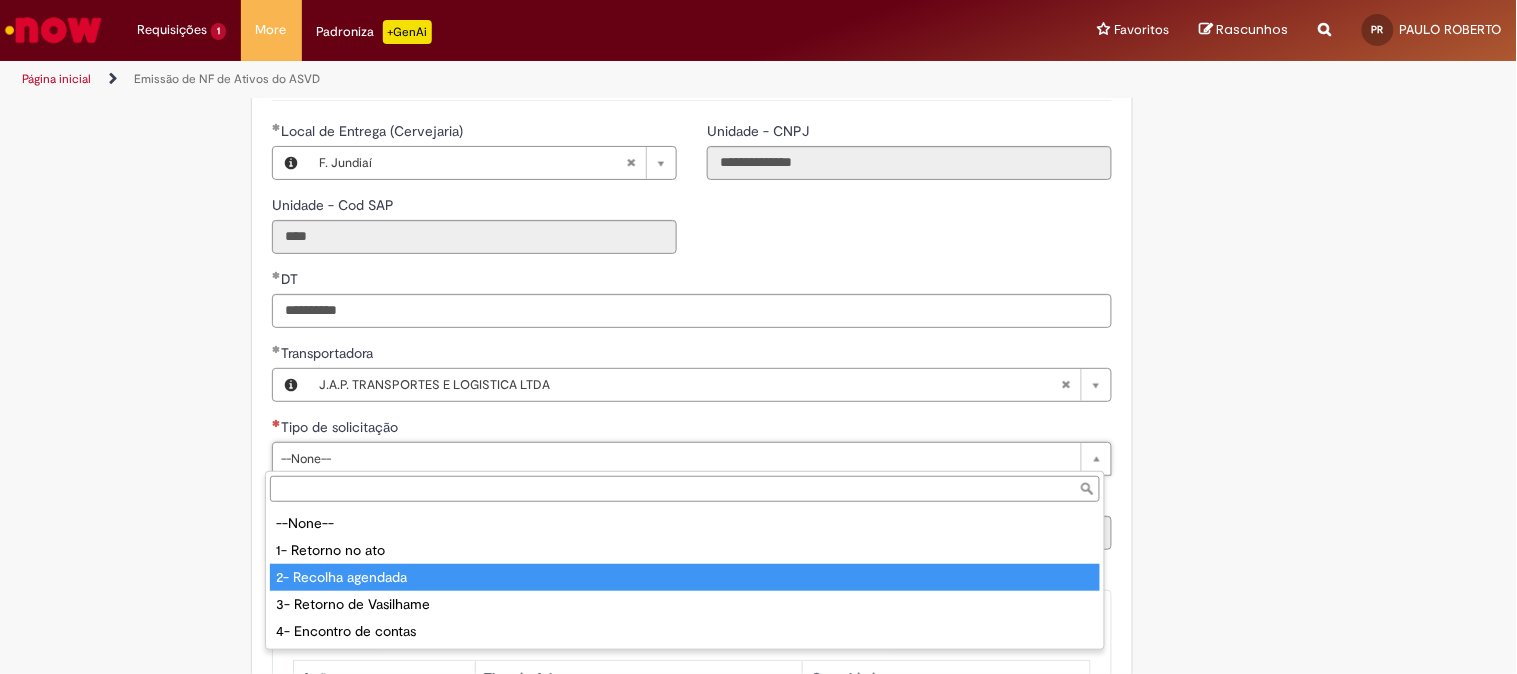 type on "**********" 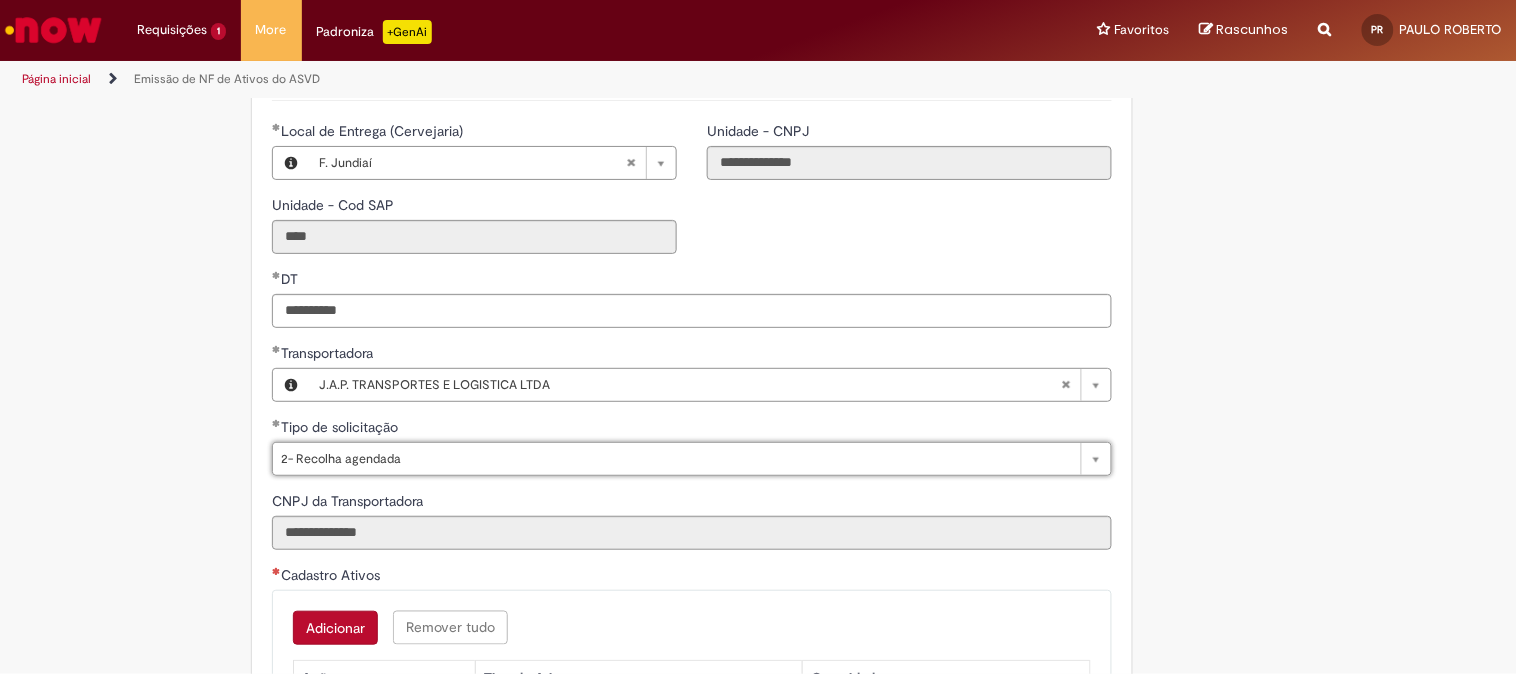 scroll, scrollTop: 666, scrollLeft: 0, axis: vertical 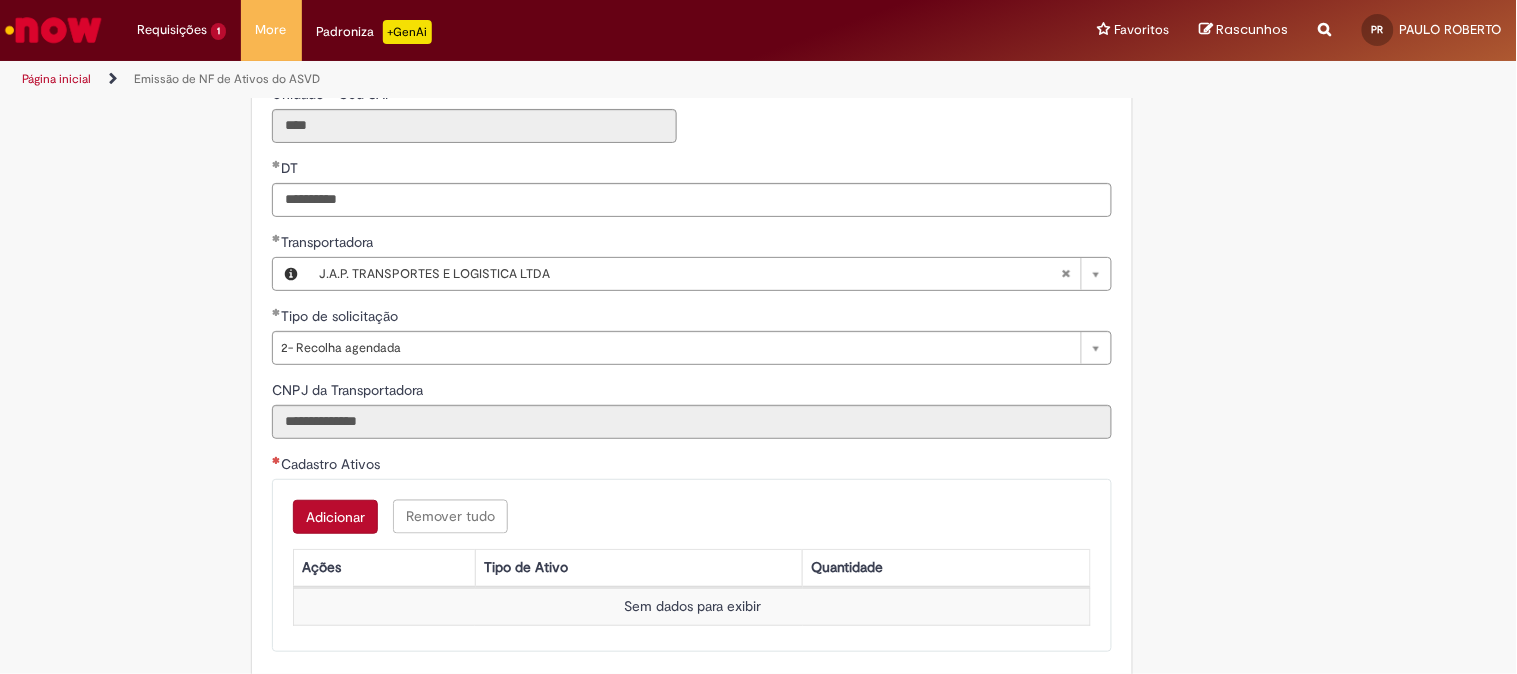 click on "Adicionar" at bounding box center (335, 517) 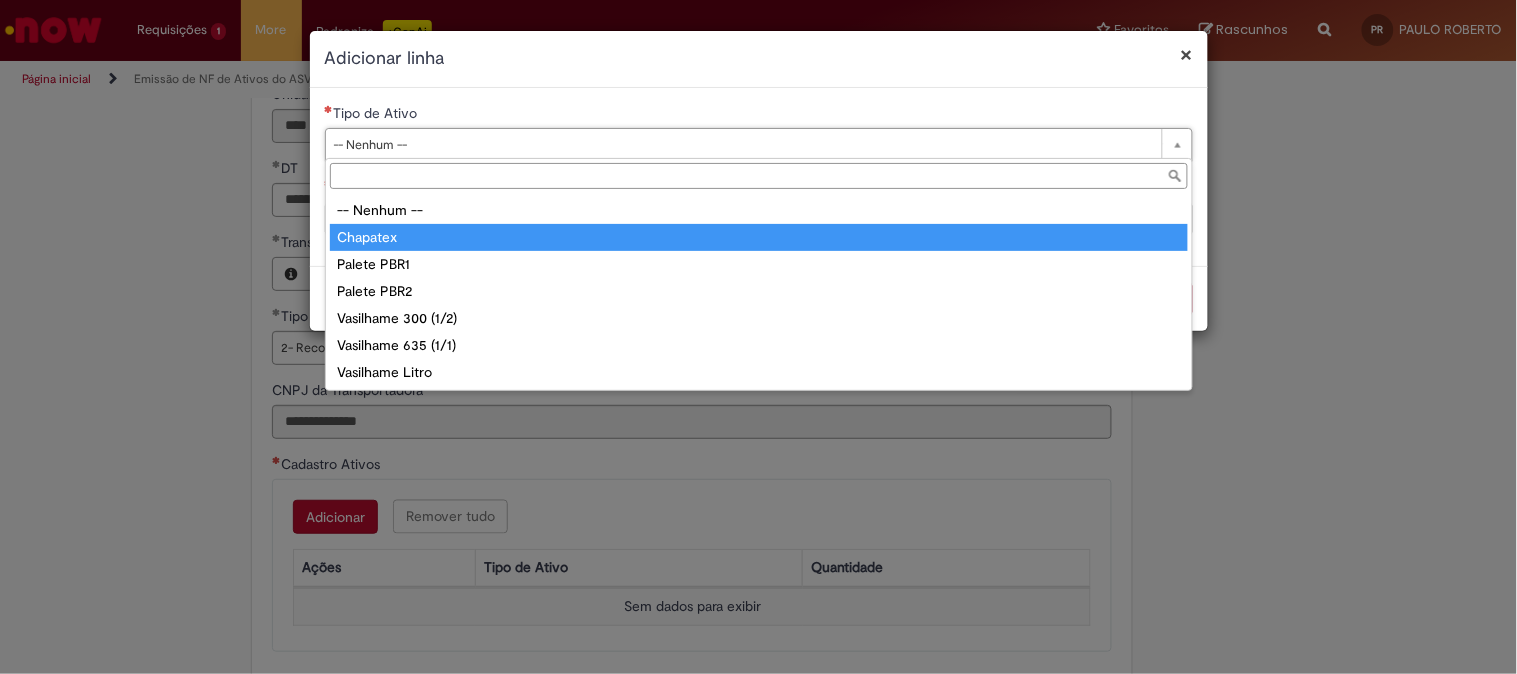 type on "********" 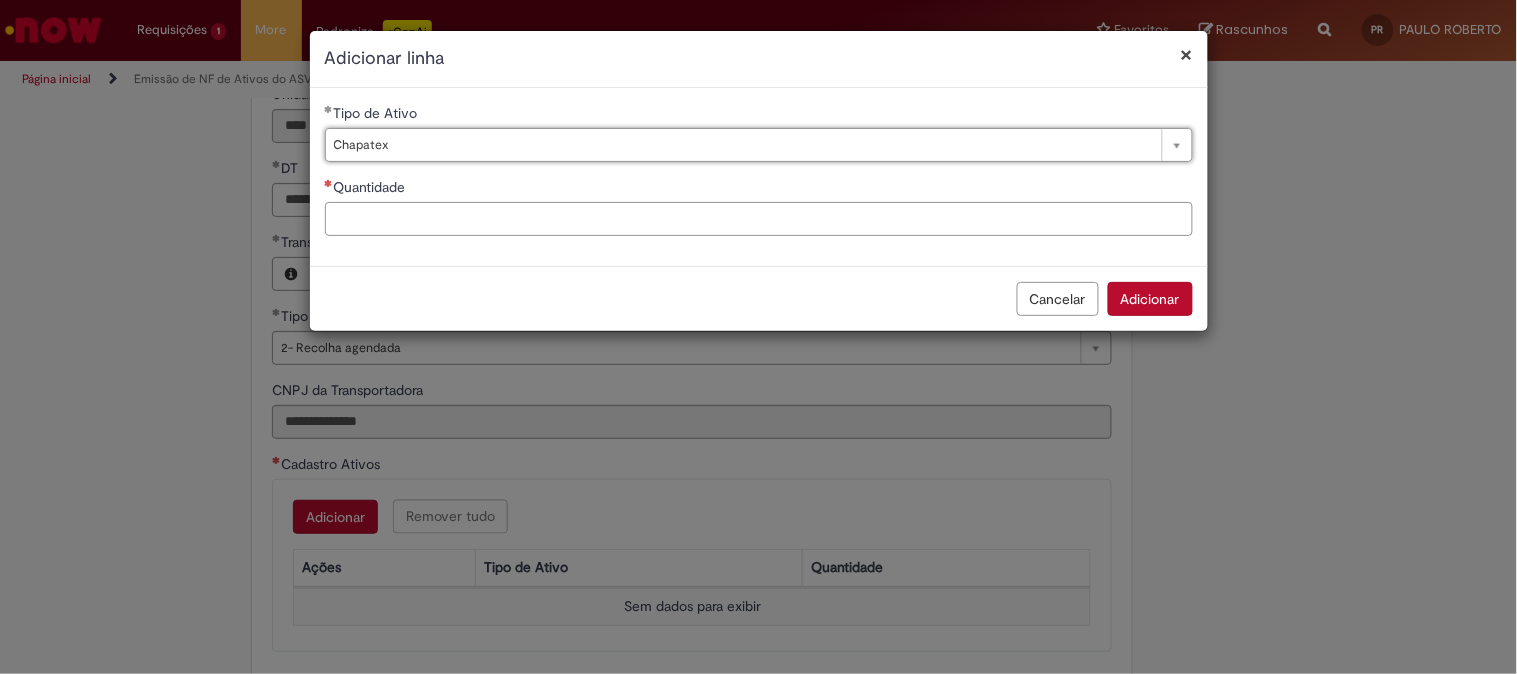 click on "Quantidade" at bounding box center (759, 219) 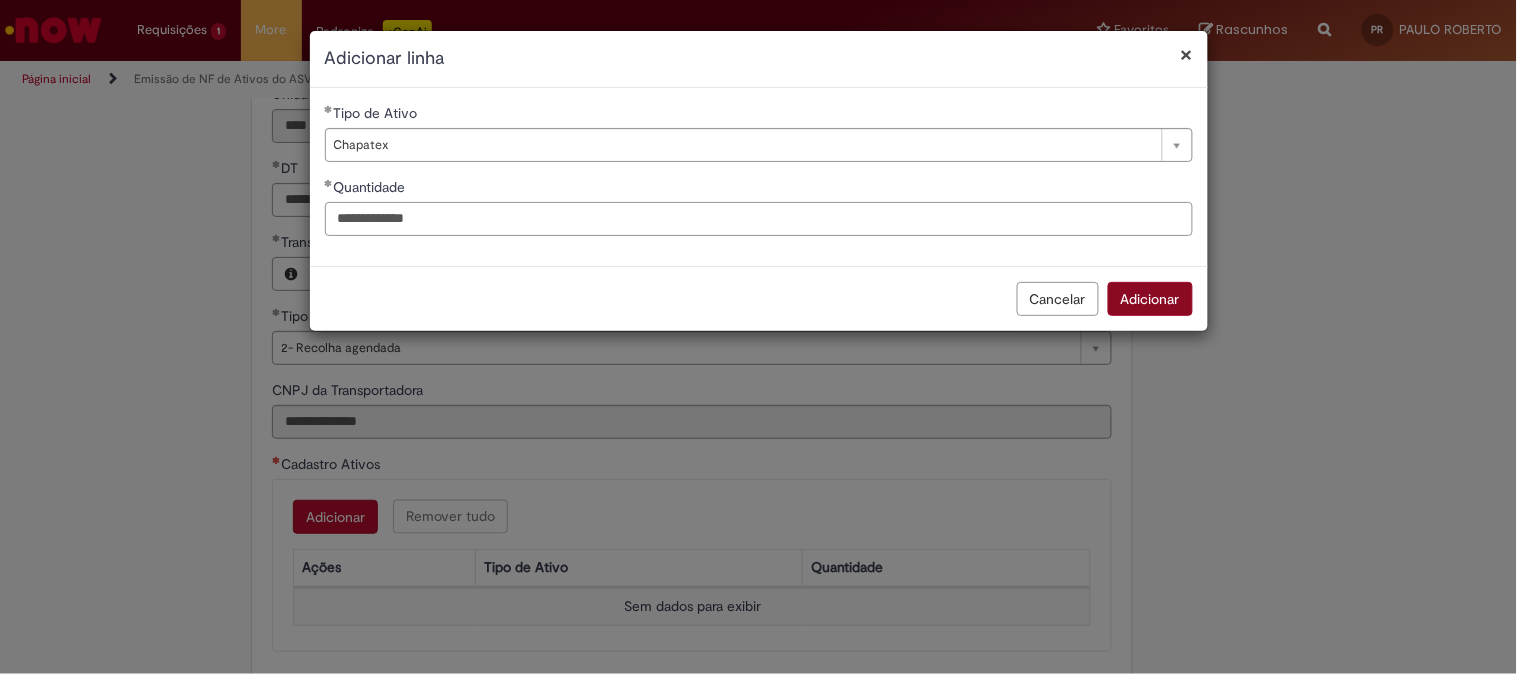 type on "**********" 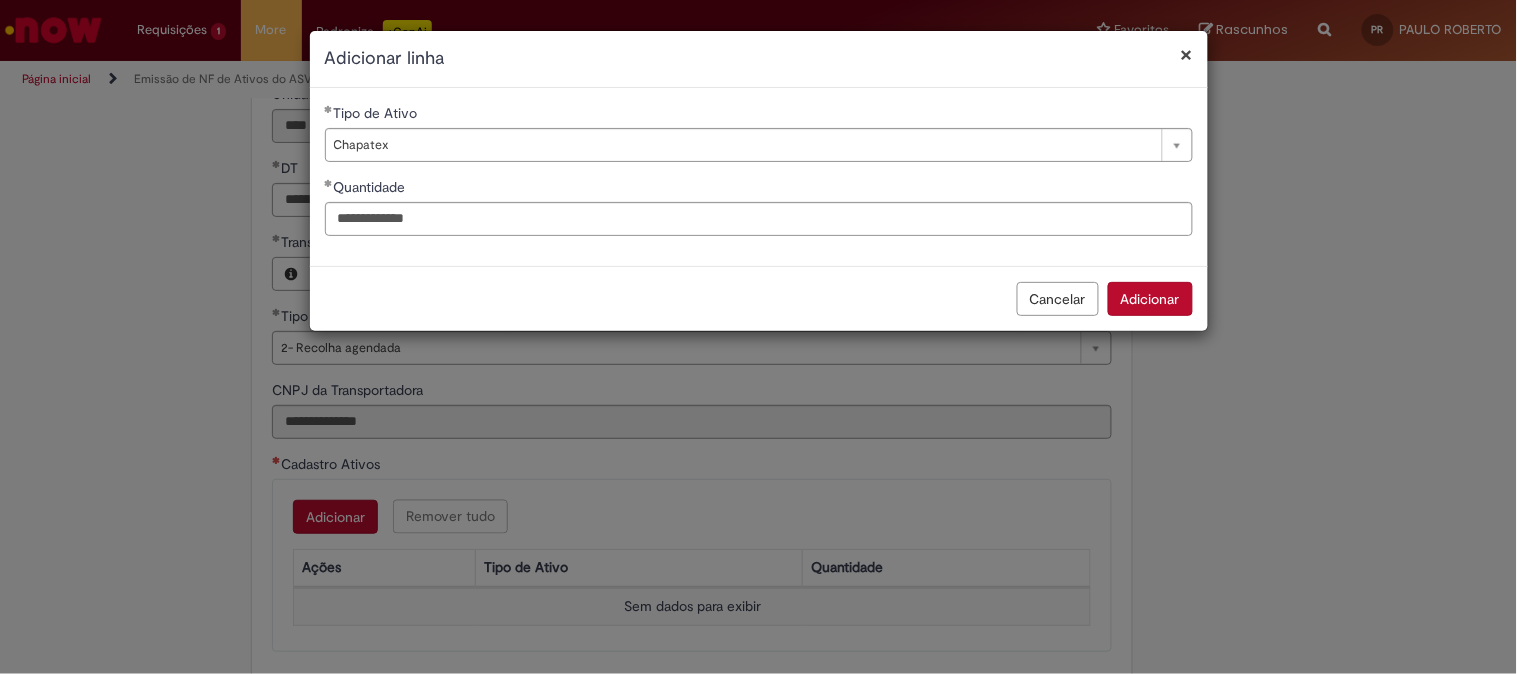 click on "Adicionar" at bounding box center [1150, 299] 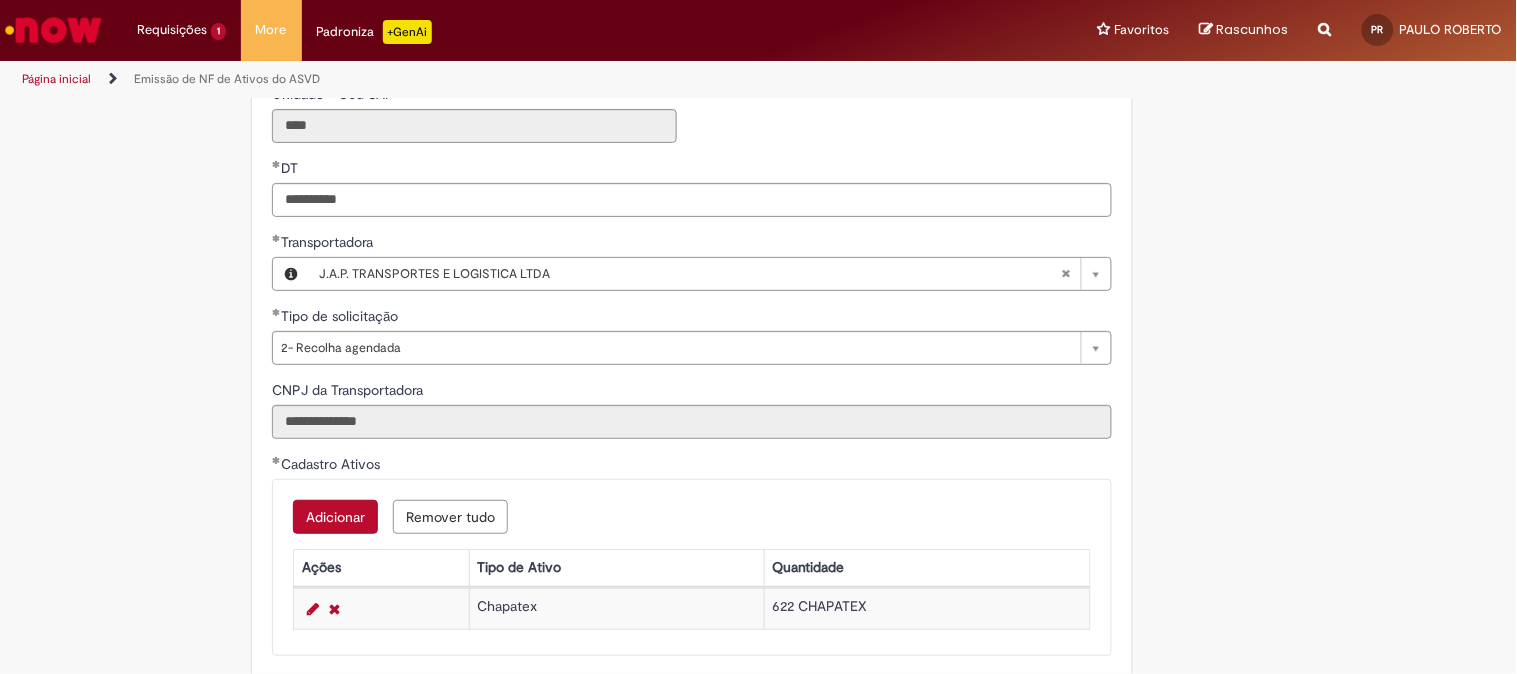 click on "Adicionar" at bounding box center (335, 517) 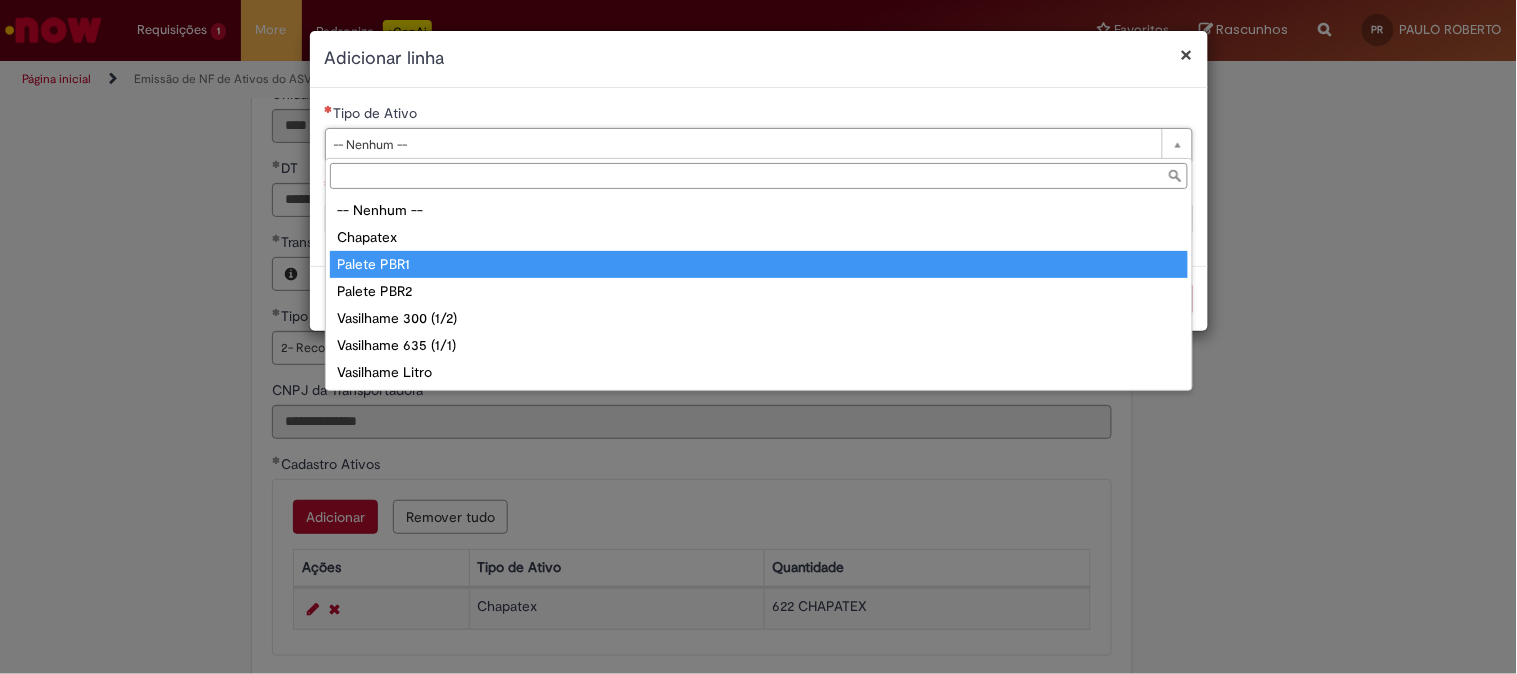 type on "**********" 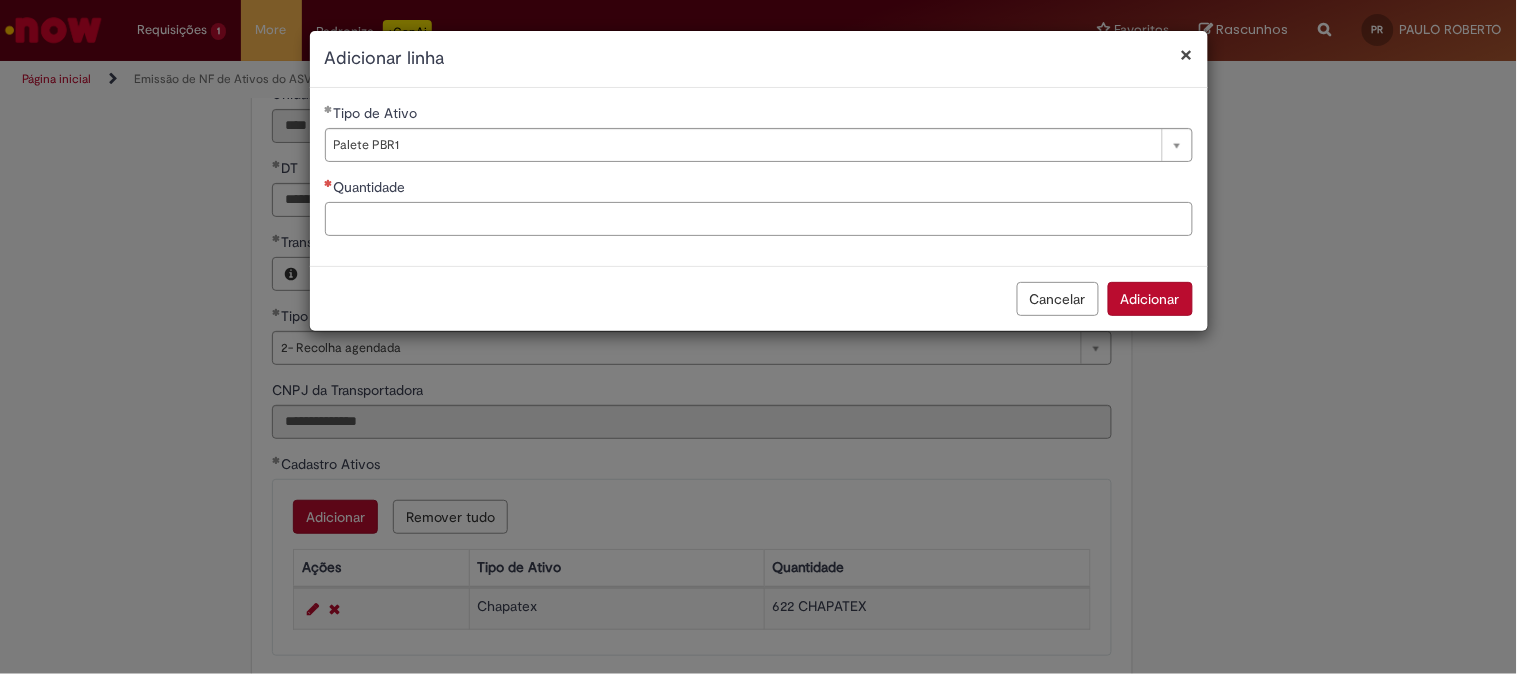 click on "Quantidade" at bounding box center [759, 219] 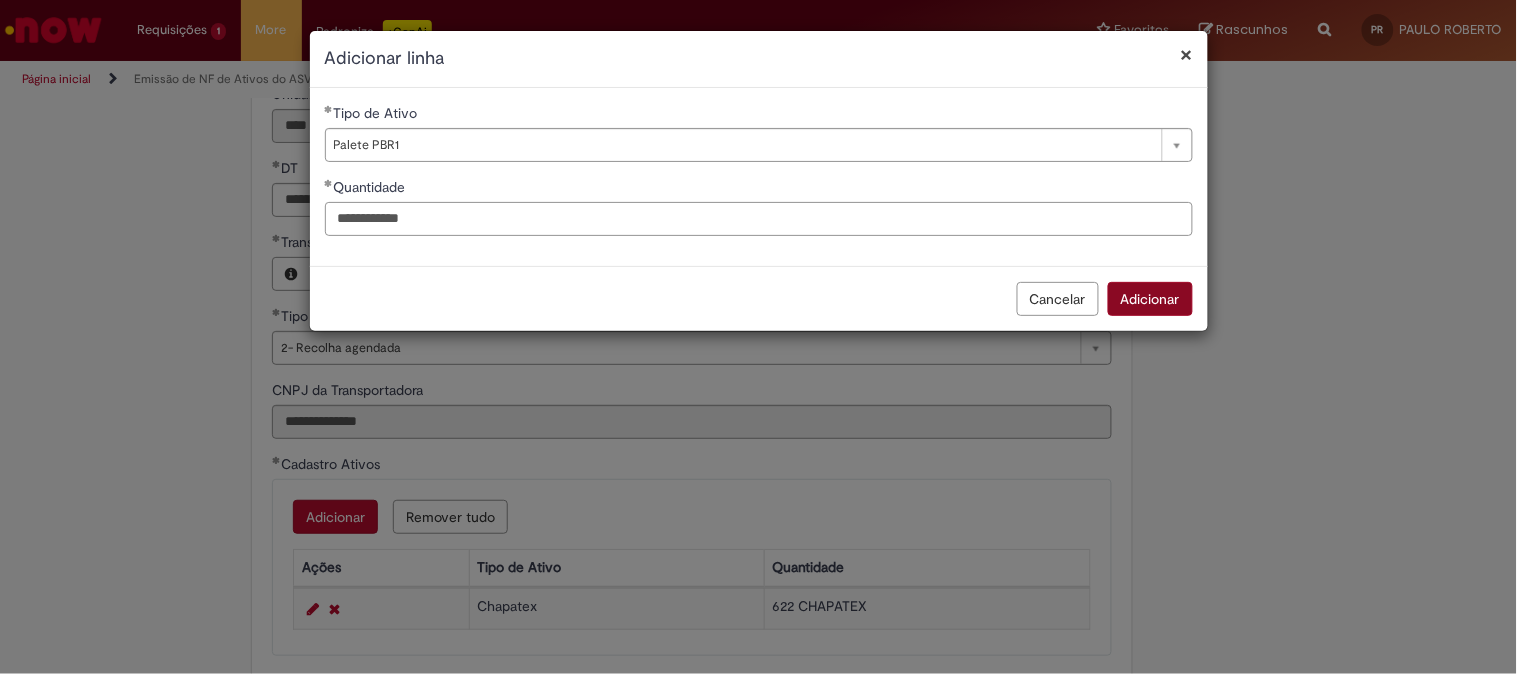 type on "**********" 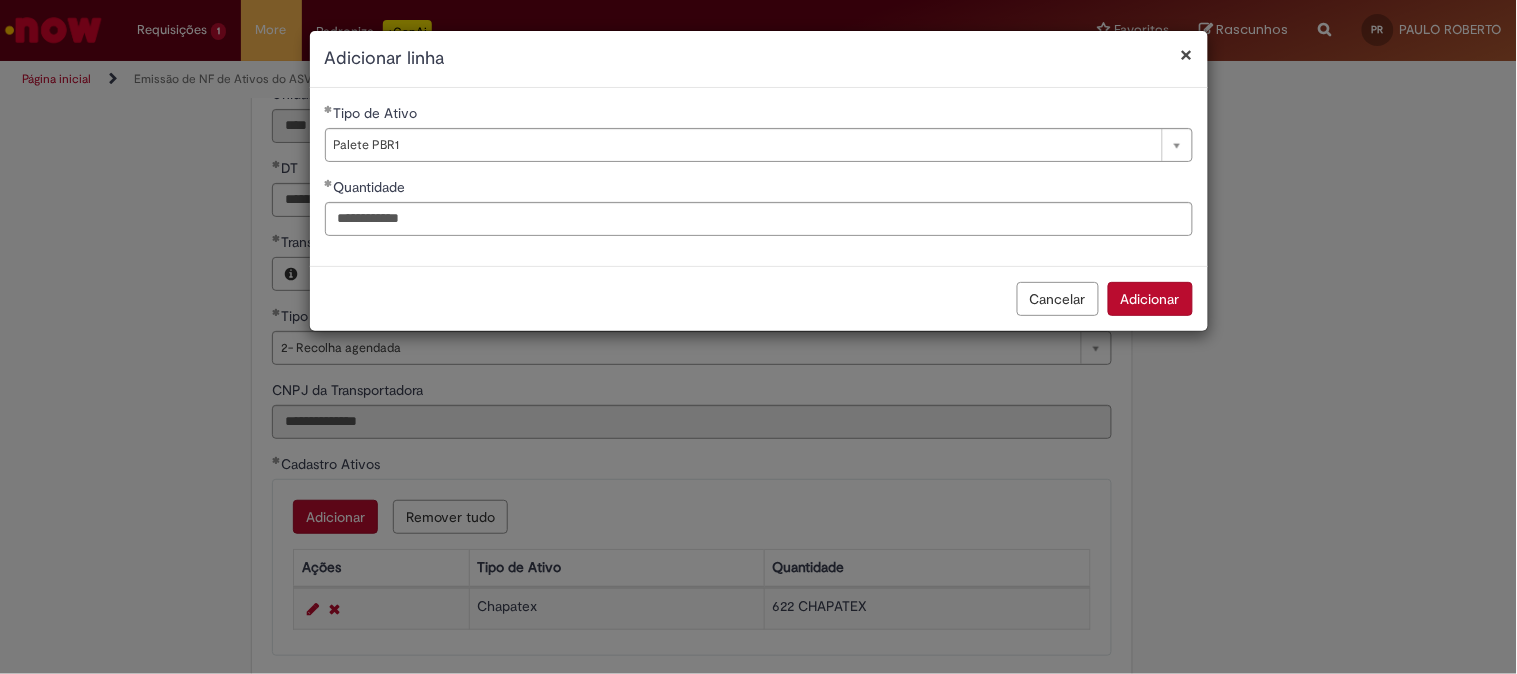click on "Adicionar" at bounding box center [1150, 299] 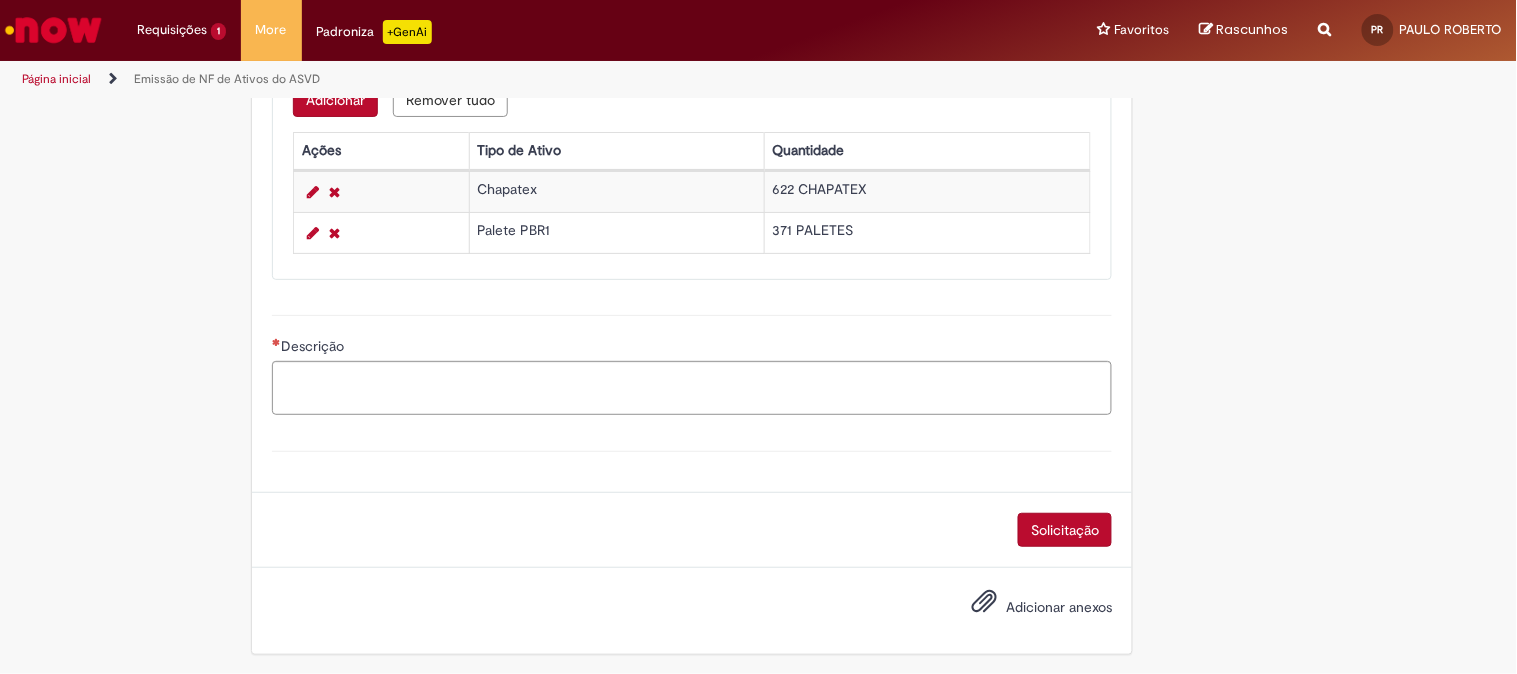 scroll, scrollTop: 1086, scrollLeft: 0, axis: vertical 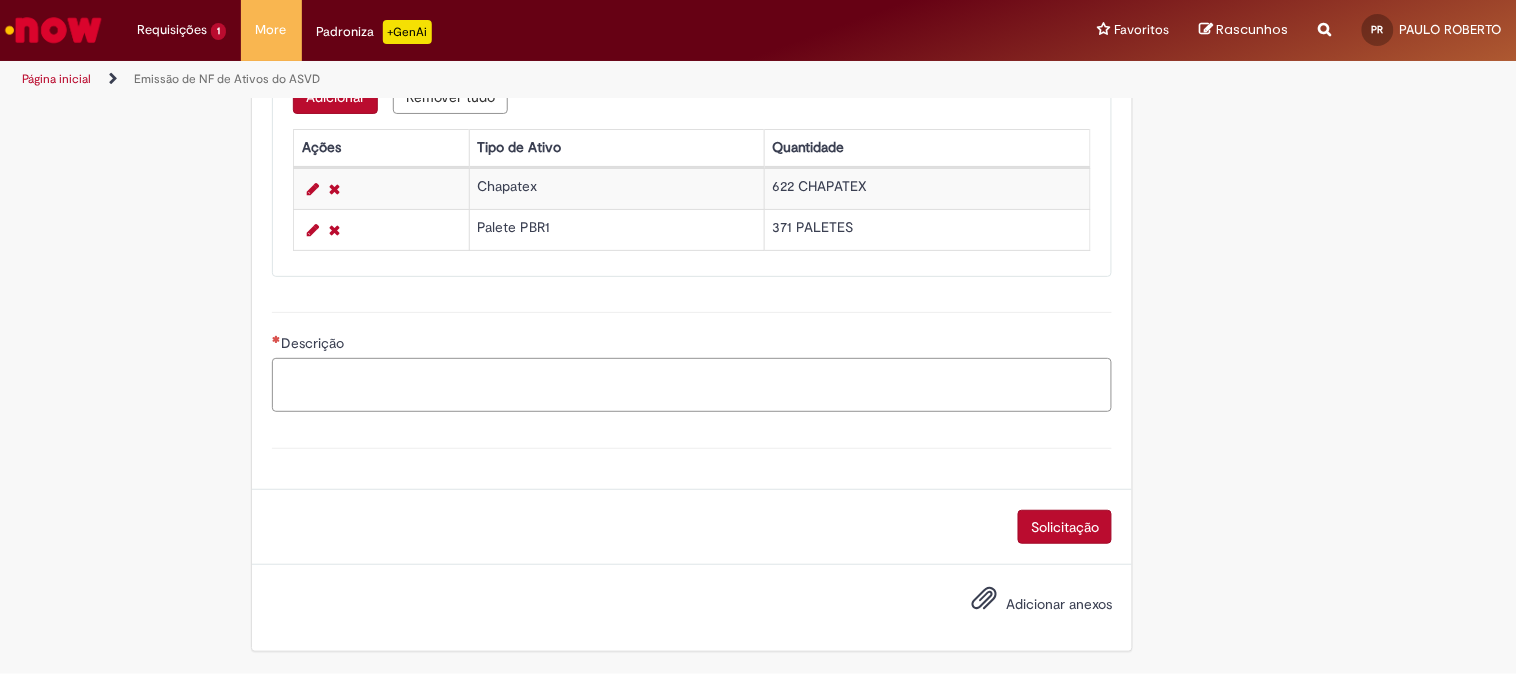 click on "Descrição" at bounding box center (692, 385) 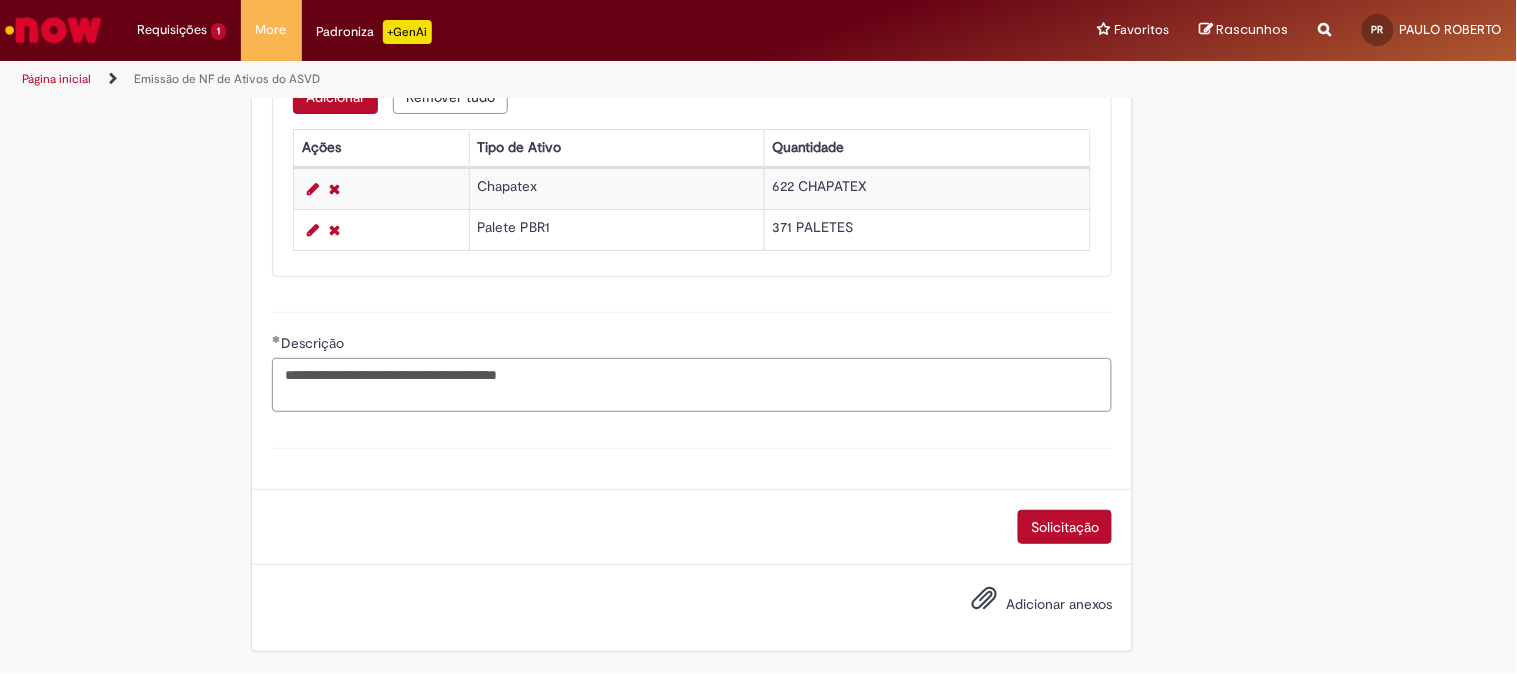 type on "**********" 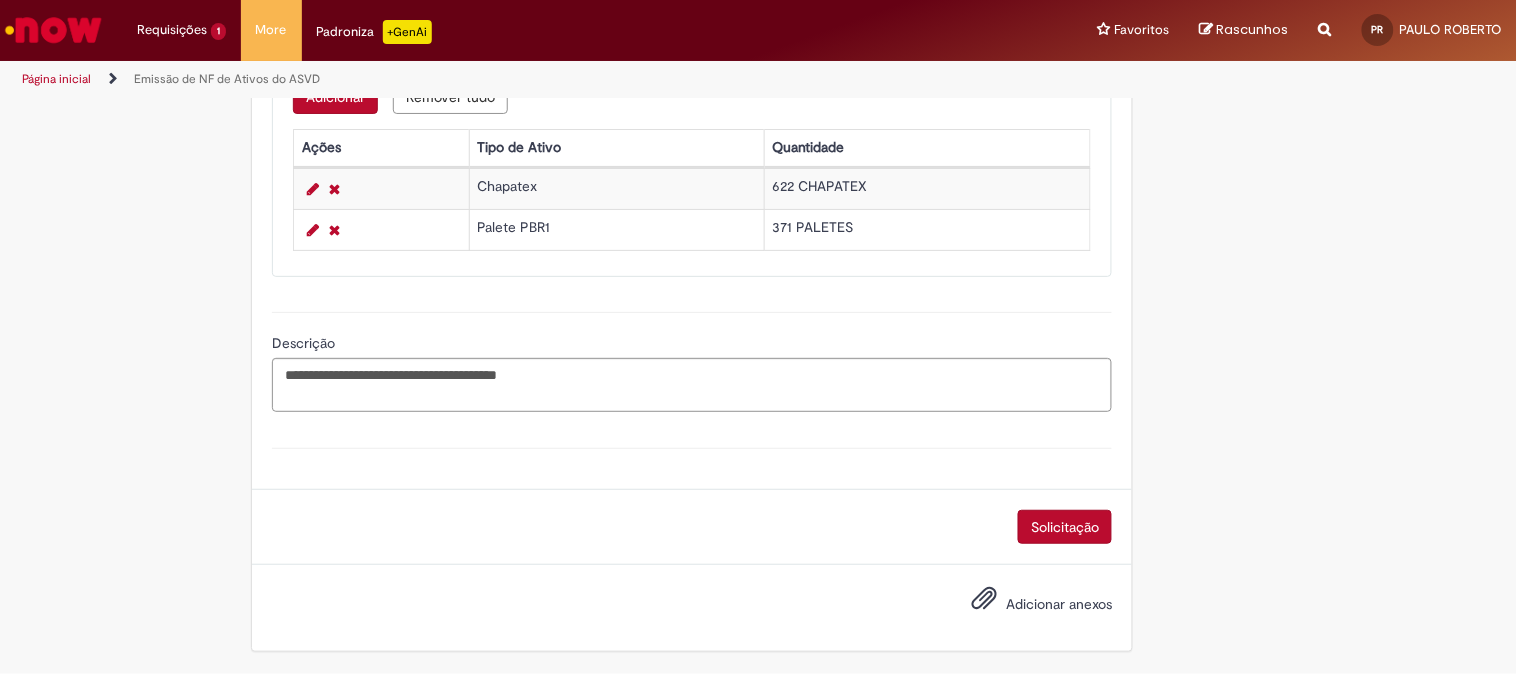 click on "Solicitação" at bounding box center [1065, 527] 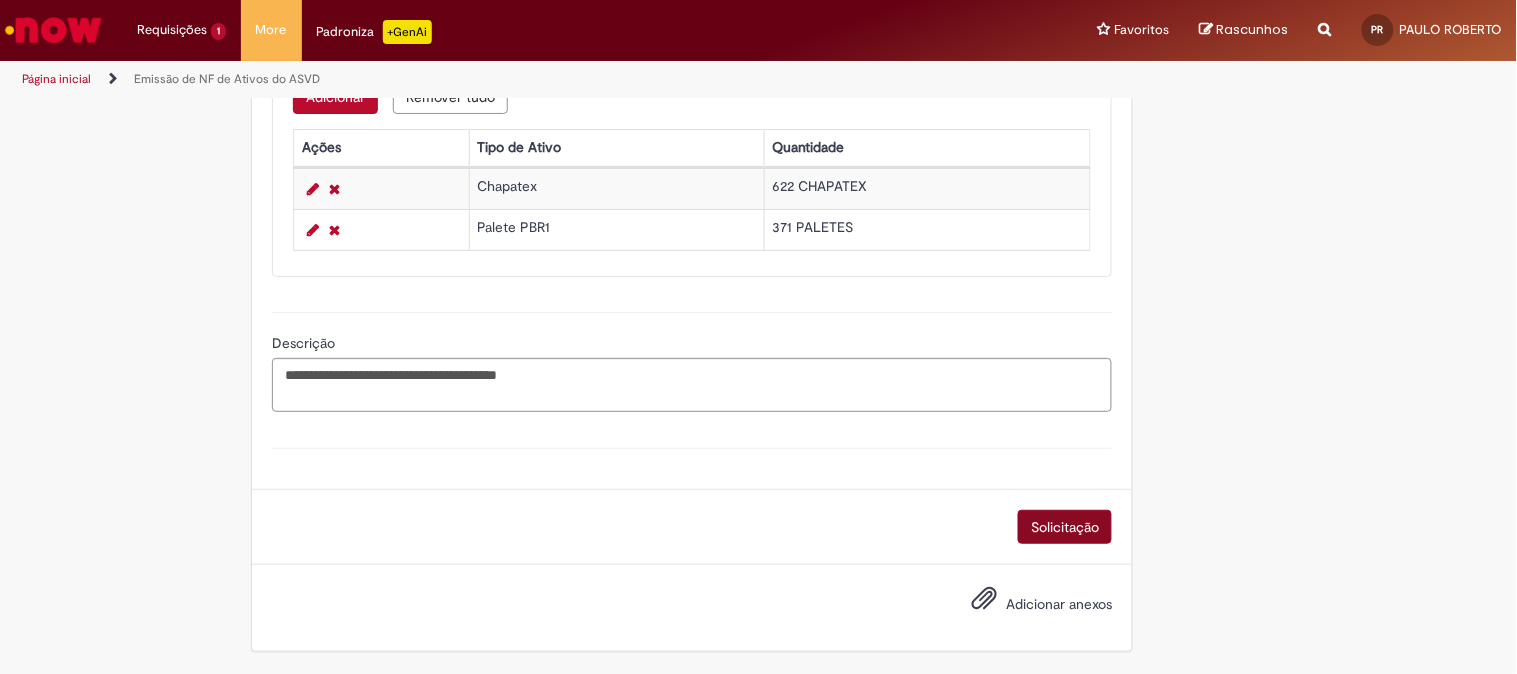 scroll, scrollTop: 1041, scrollLeft: 0, axis: vertical 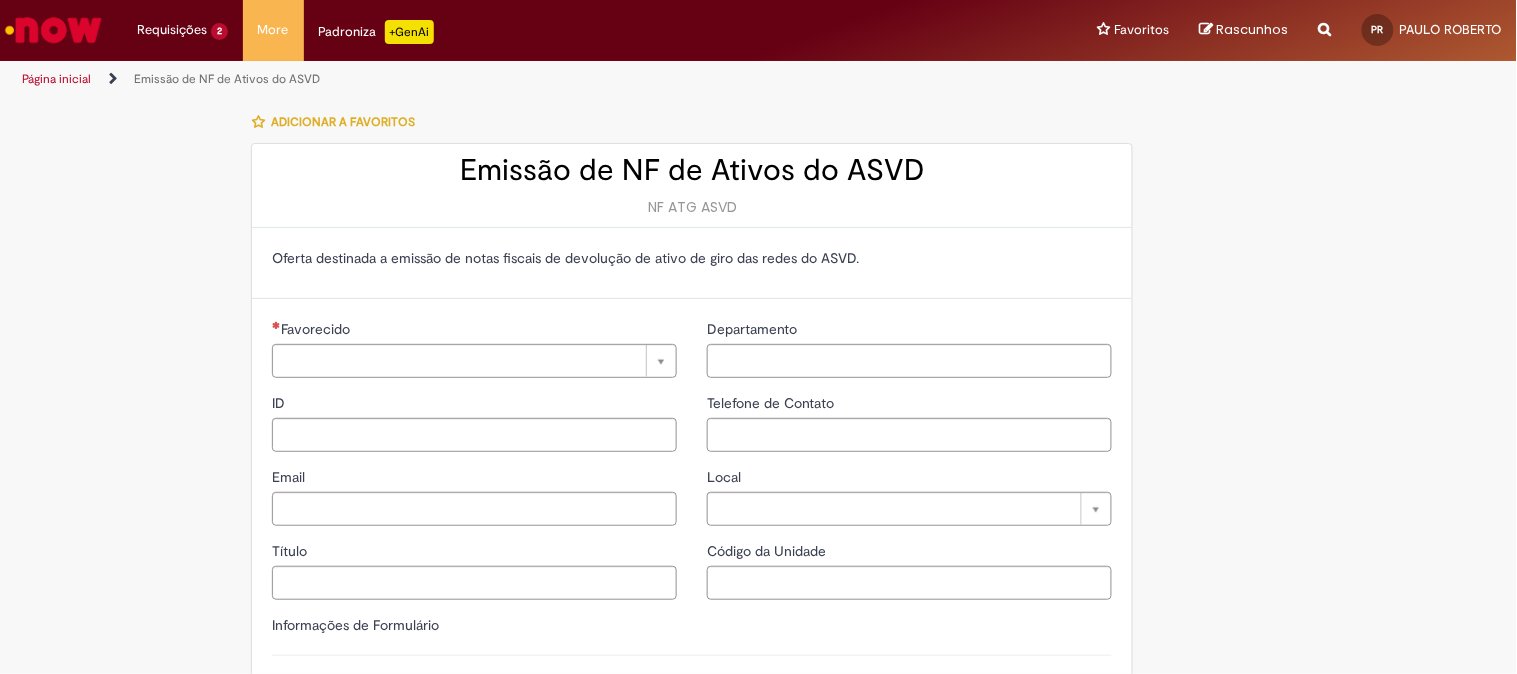 type on "**********" 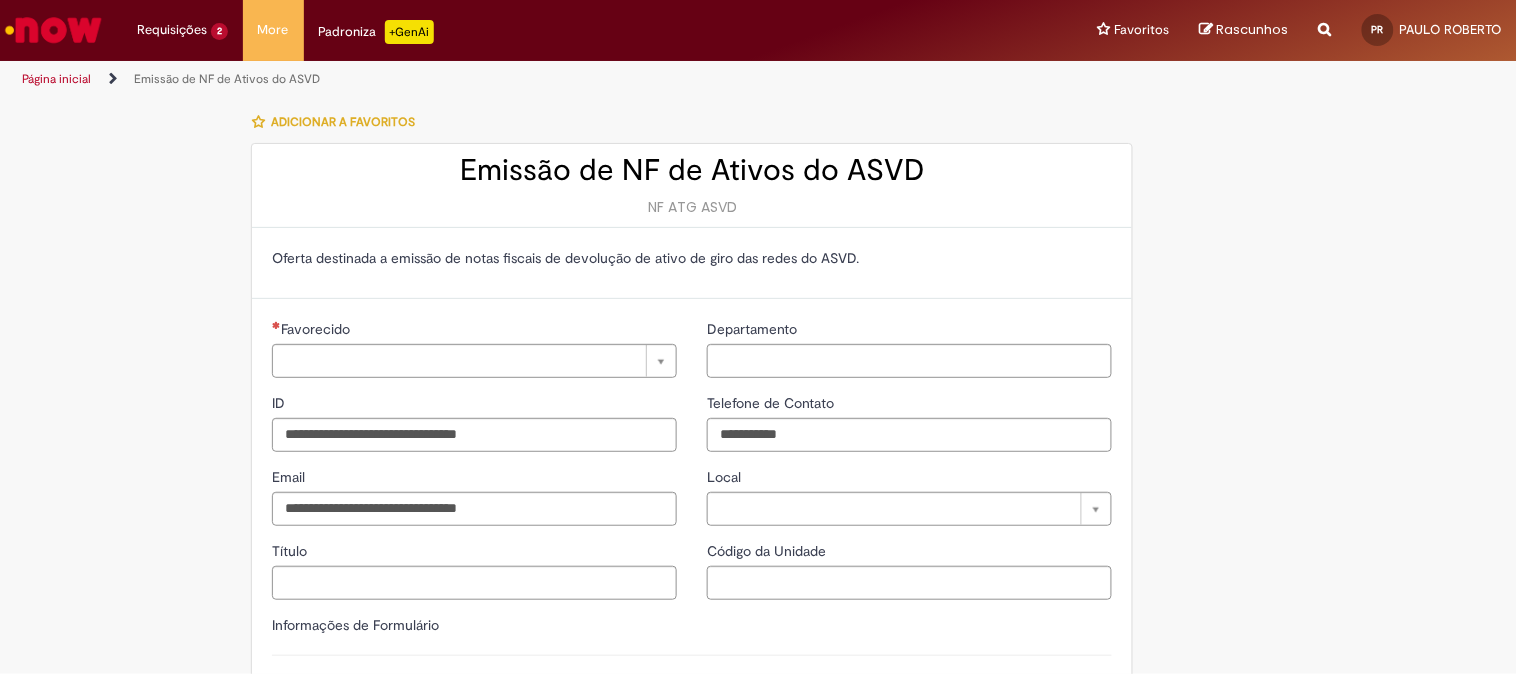 type on "**********" 